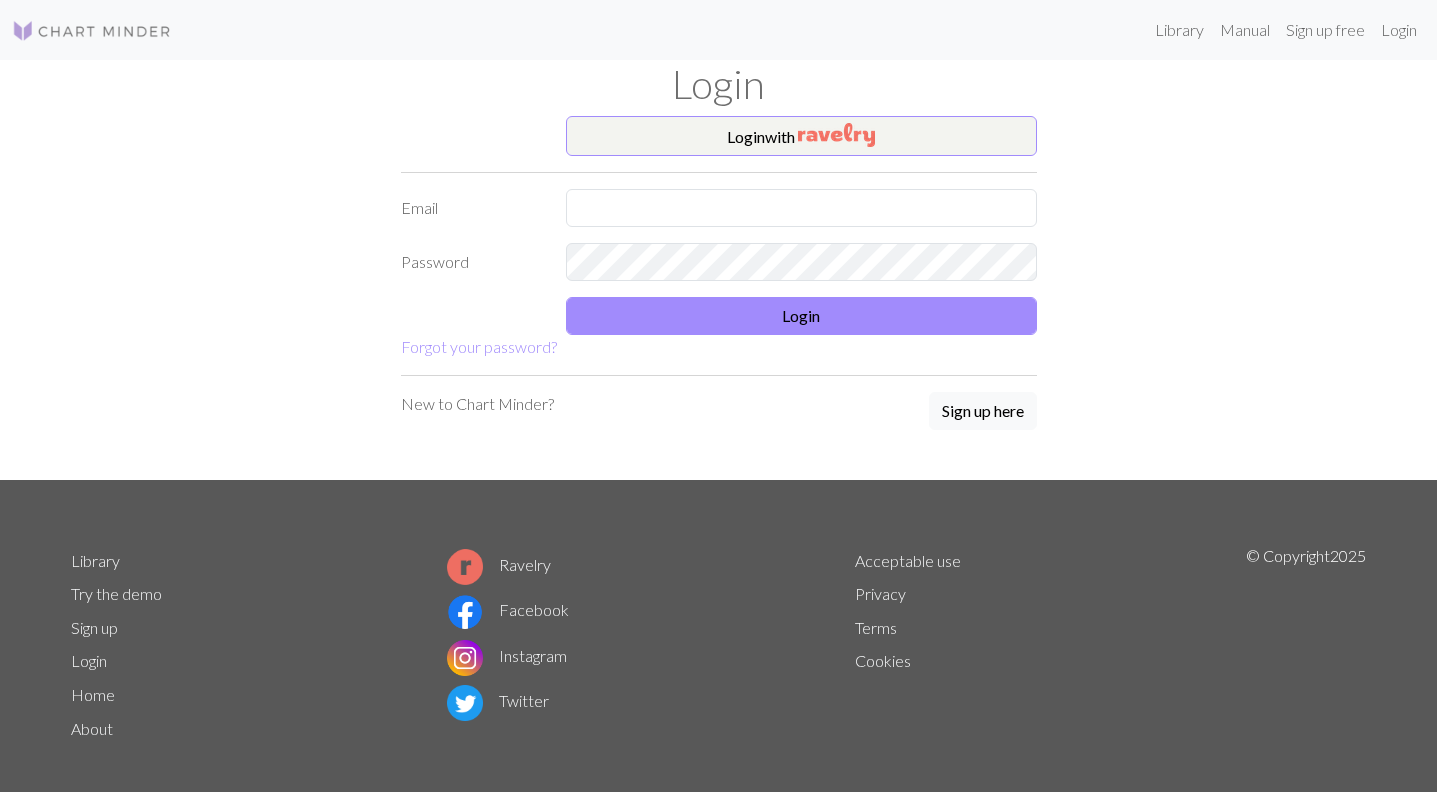 scroll, scrollTop: 0, scrollLeft: 0, axis: both 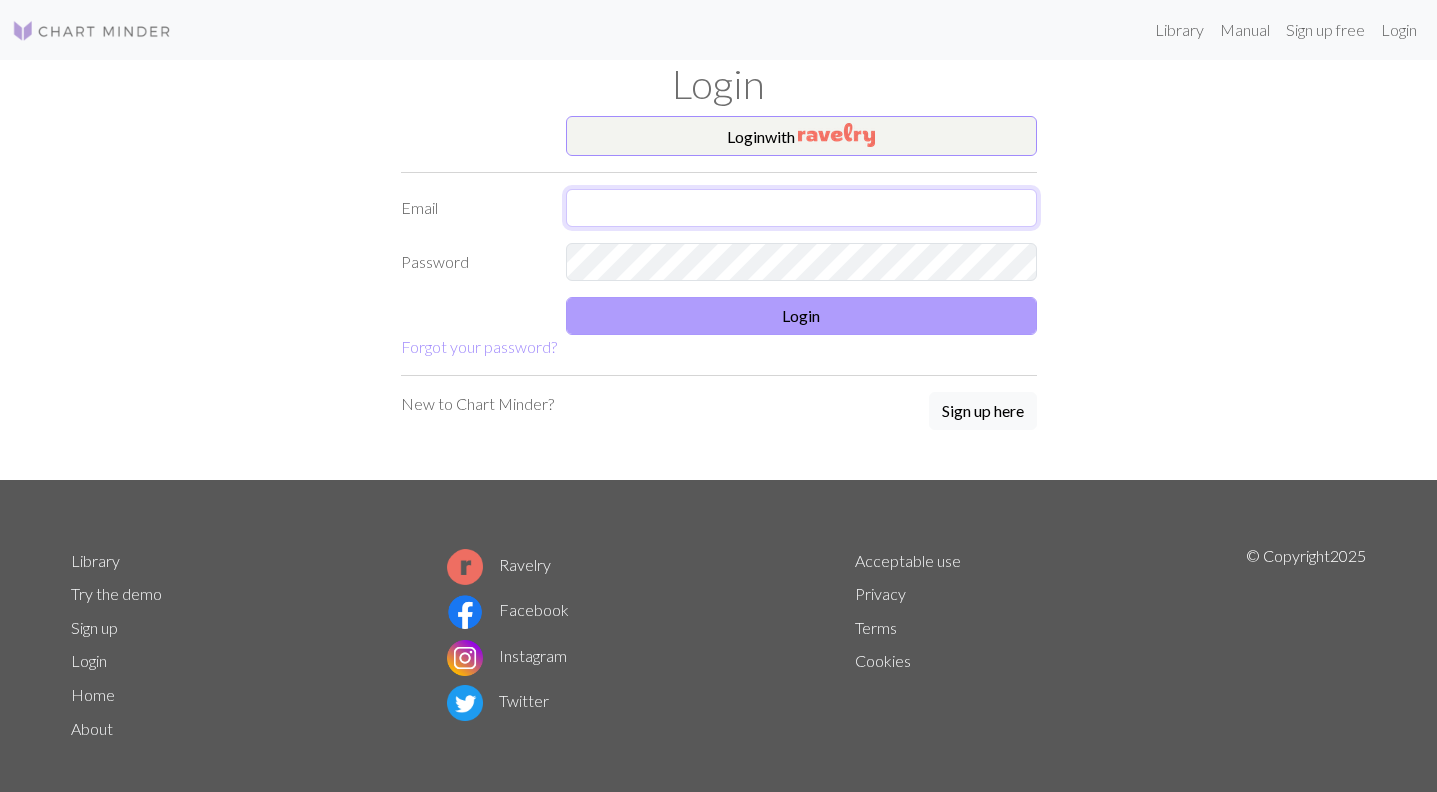 type on "[EMAIL]" 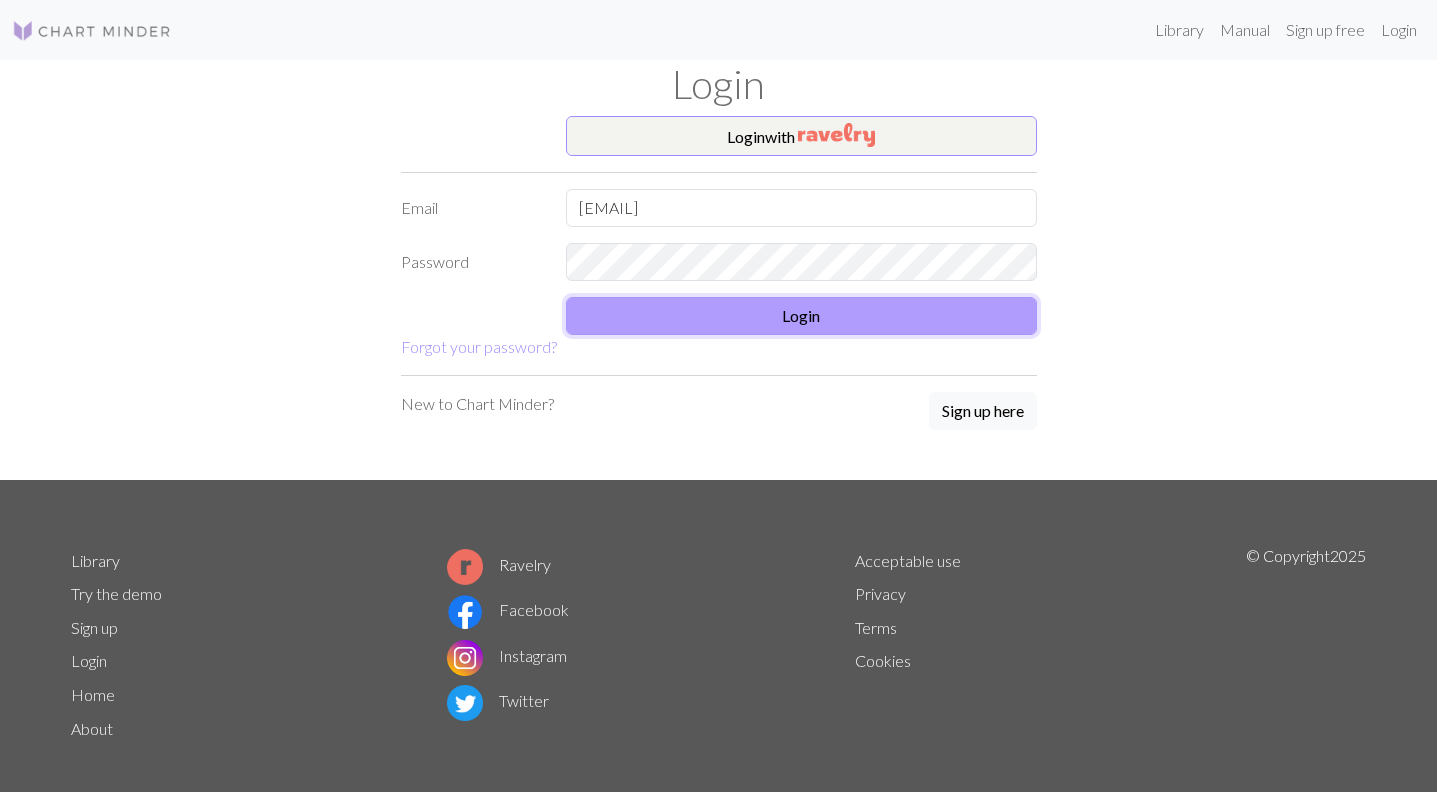 click on "Login" at bounding box center (801, 316) 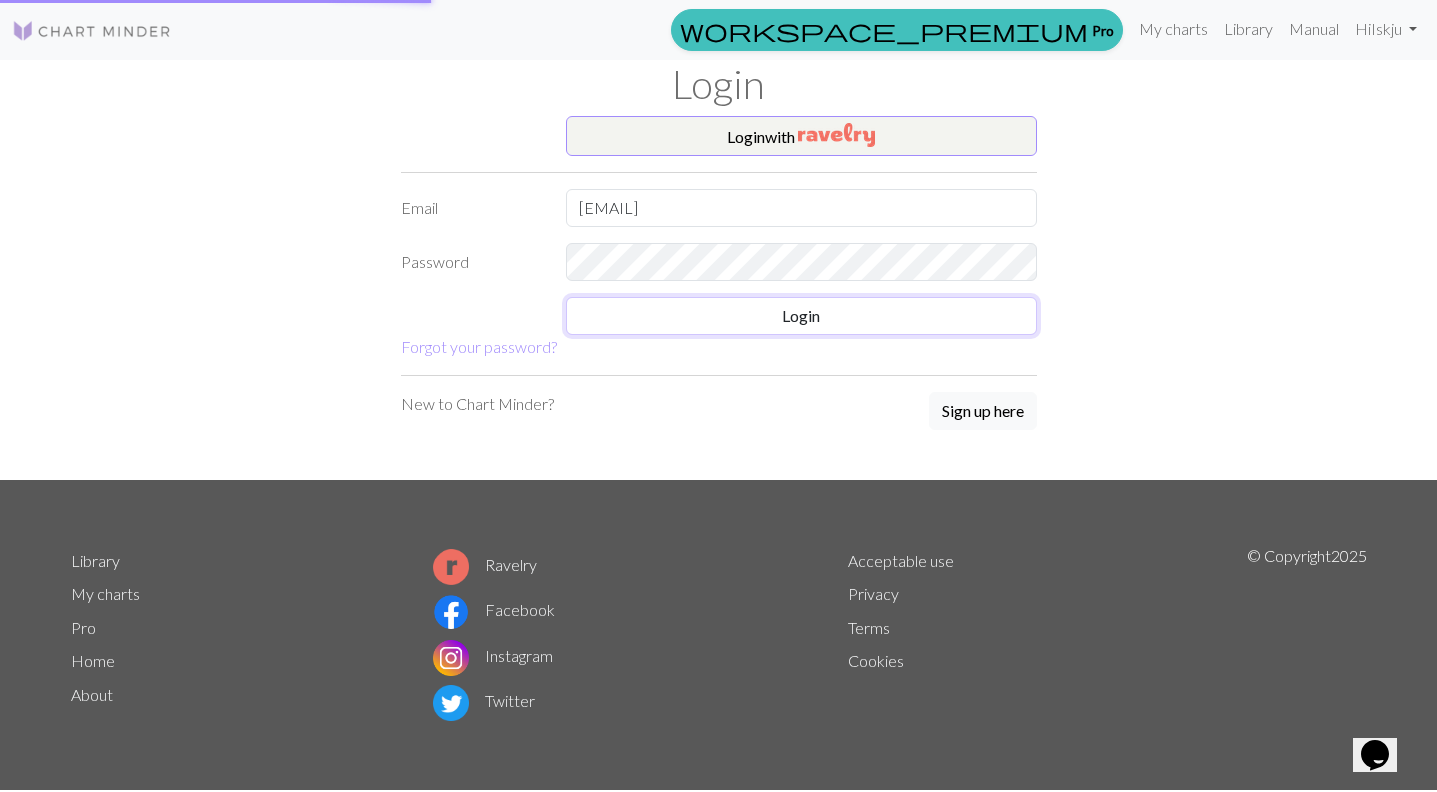 scroll, scrollTop: 0, scrollLeft: 0, axis: both 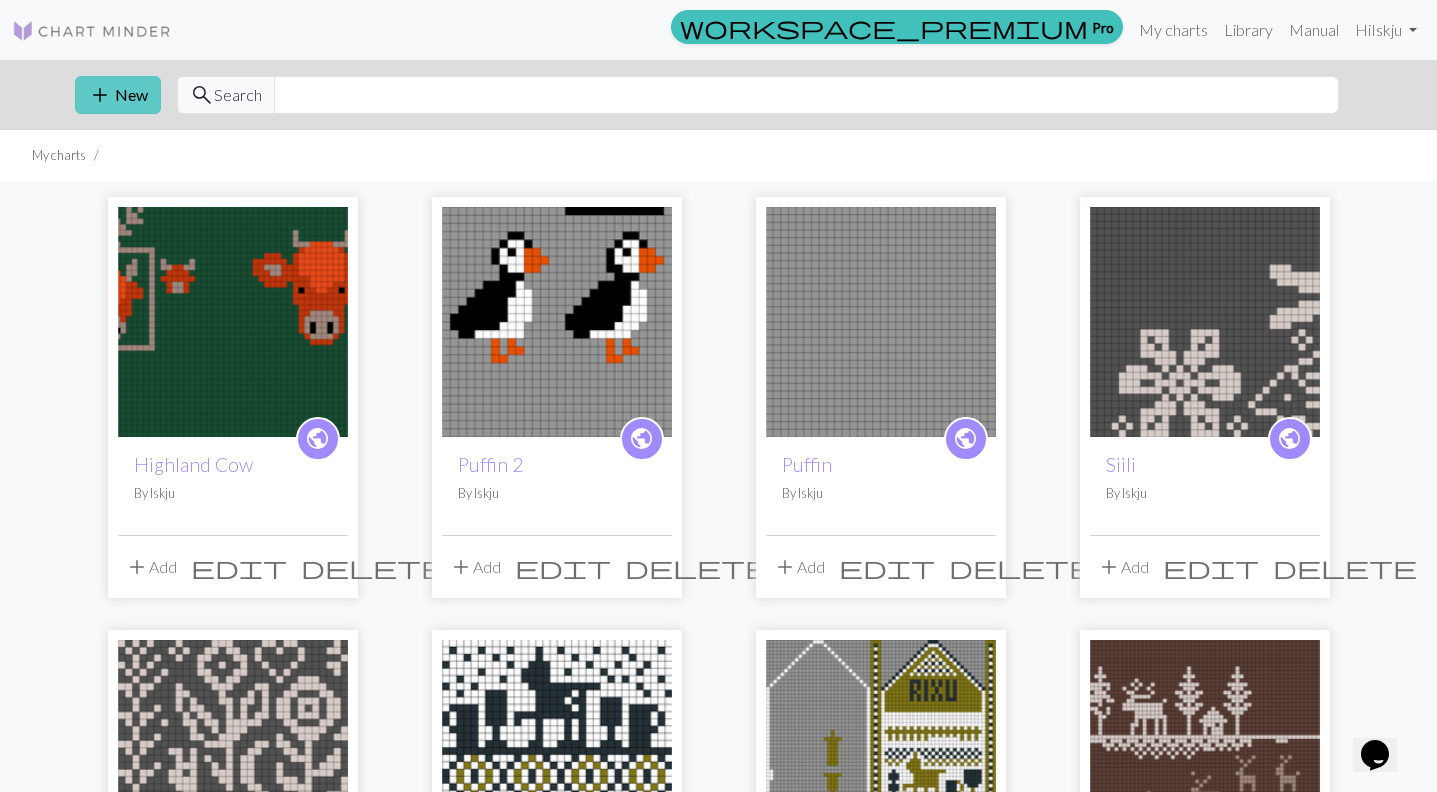 click on "add" at bounding box center (100, 95) 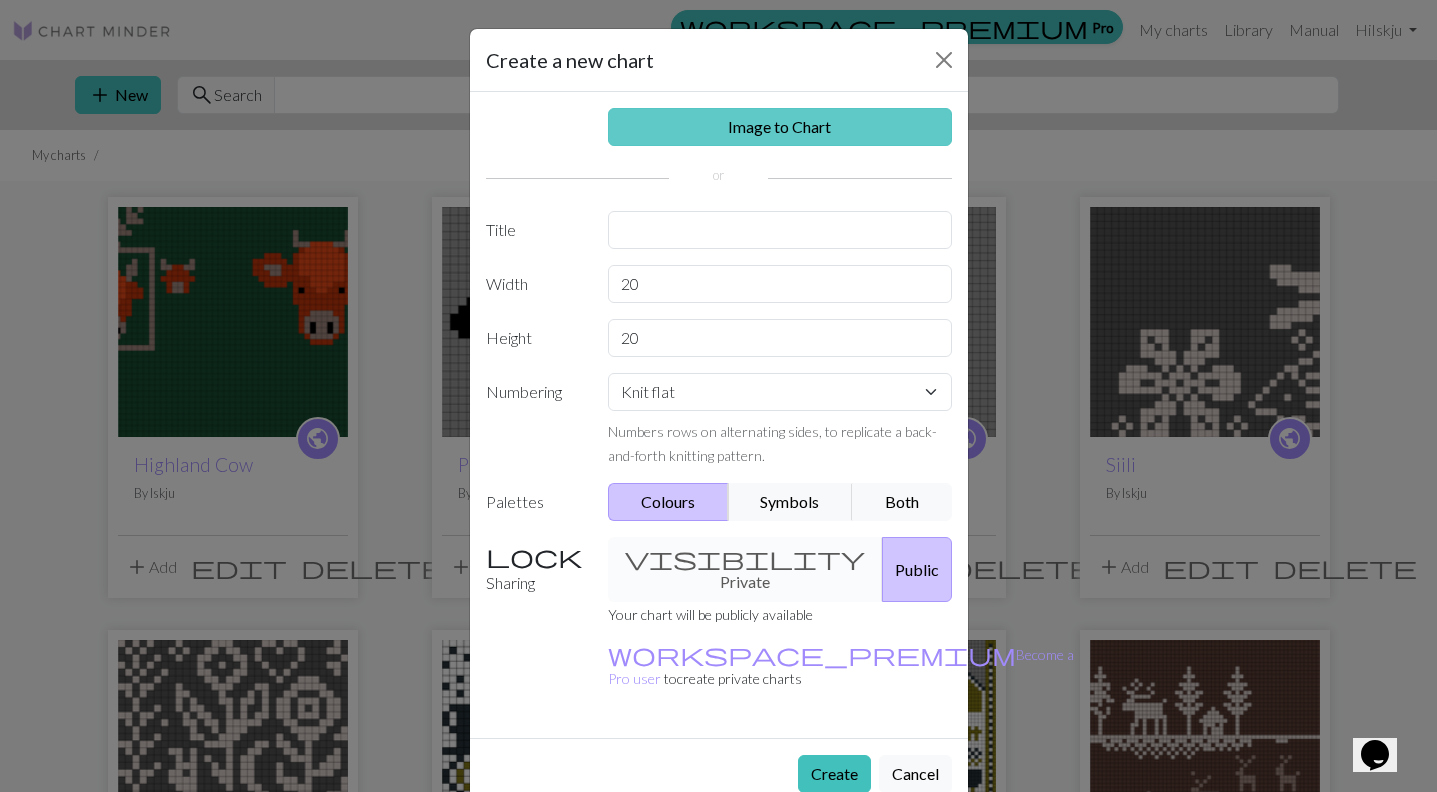click on "Image to Chart" at bounding box center (780, 127) 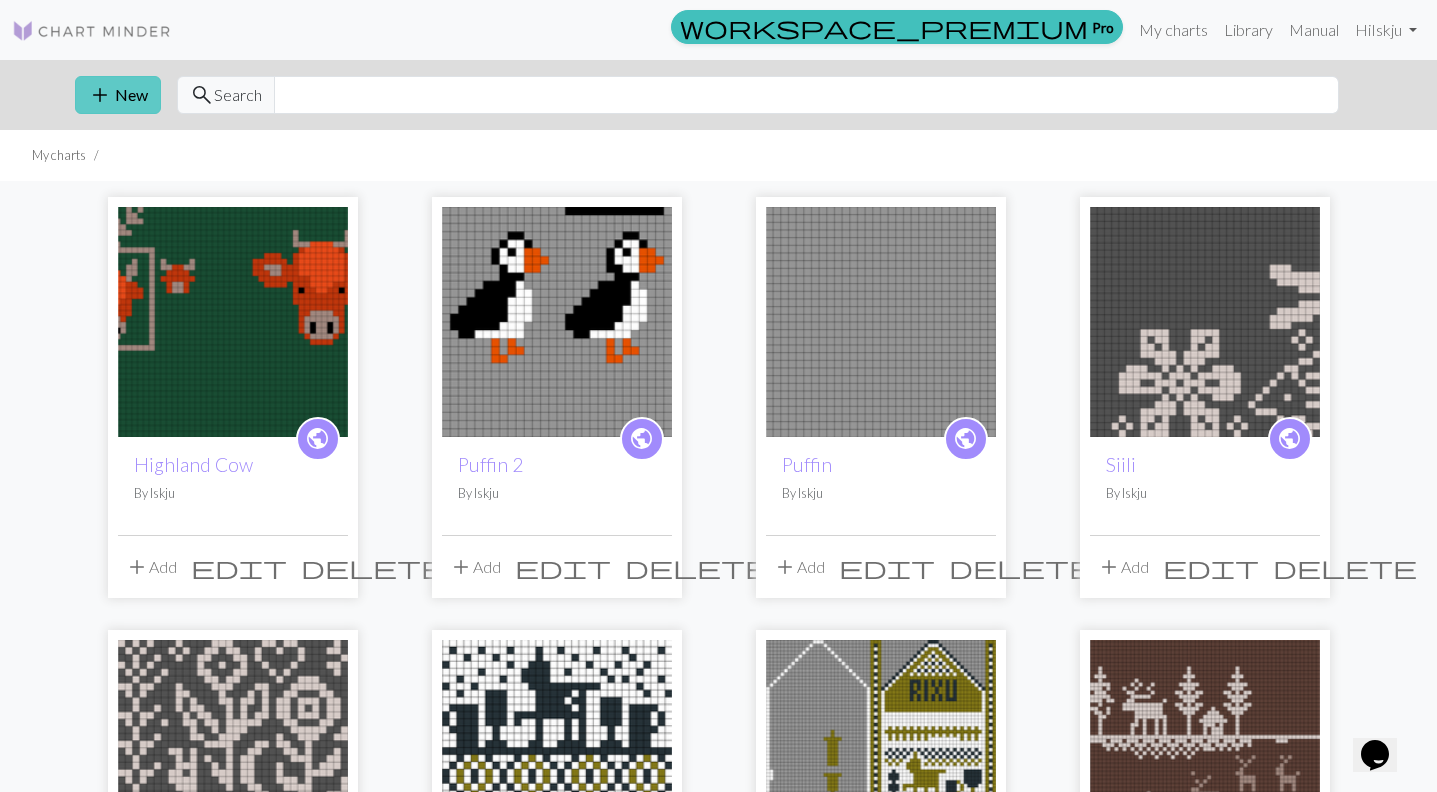 click on "add   New" at bounding box center (118, 95) 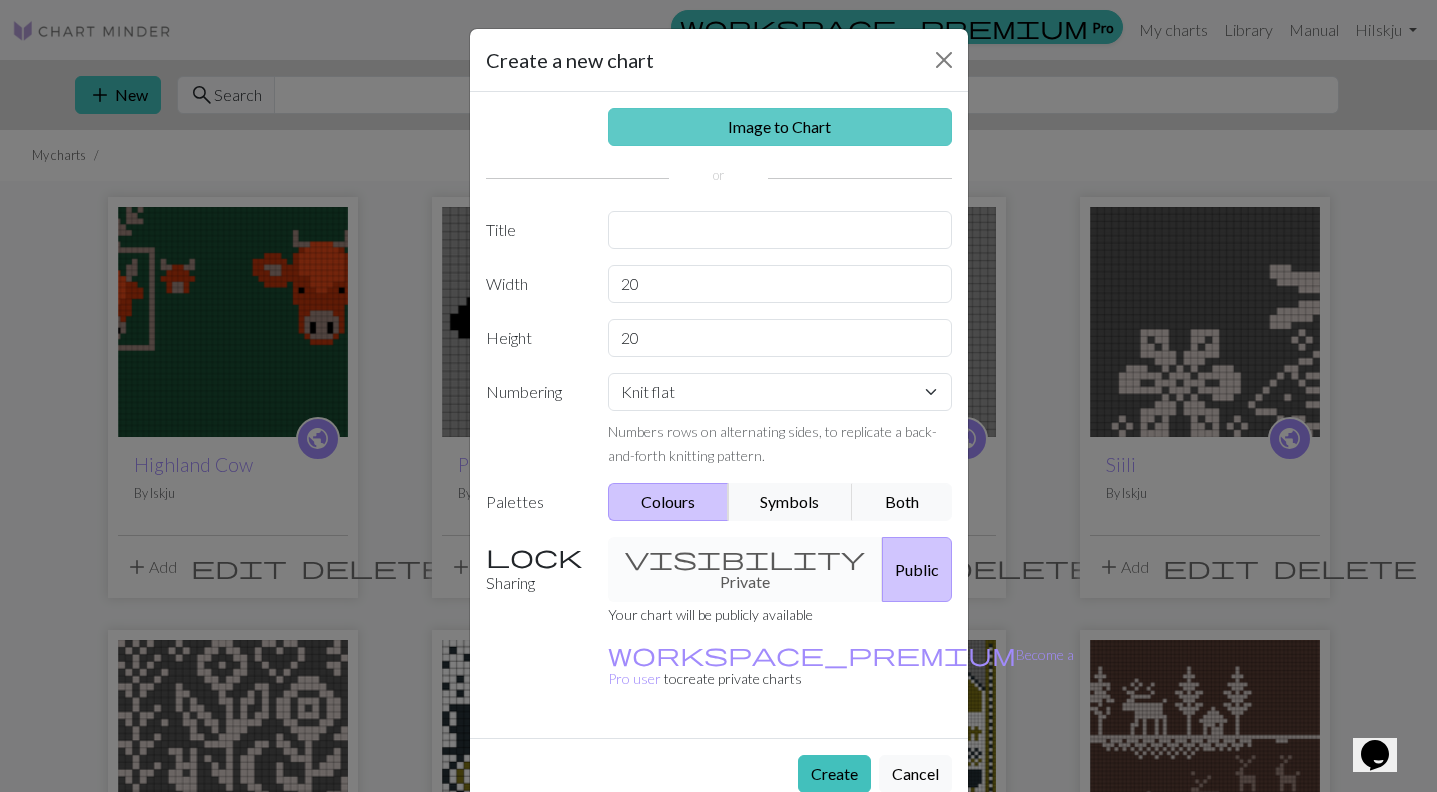 click on "Image to Chart" at bounding box center [780, 127] 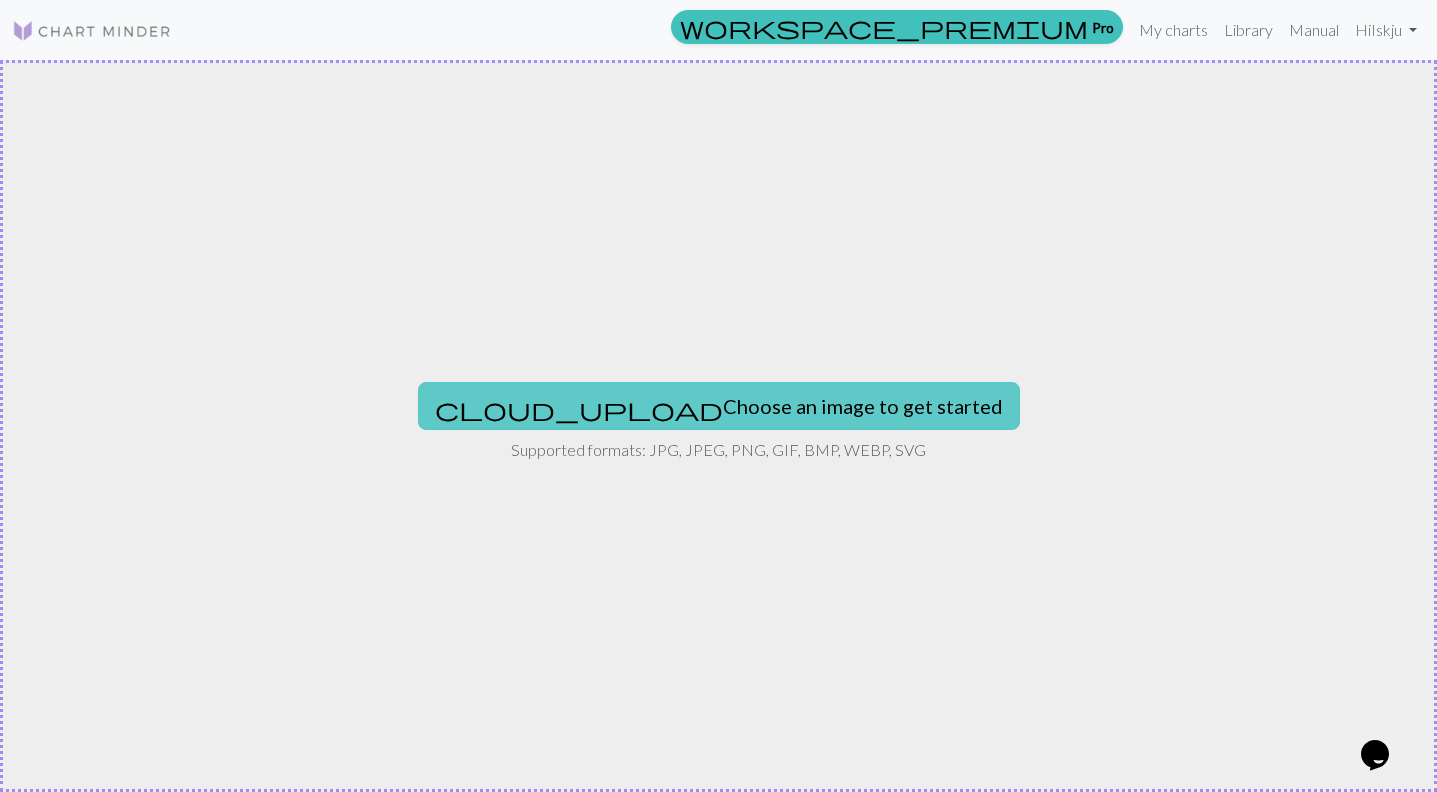 click on "cloud_upload  Choose an image to get started" at bounding box center (719, 406) 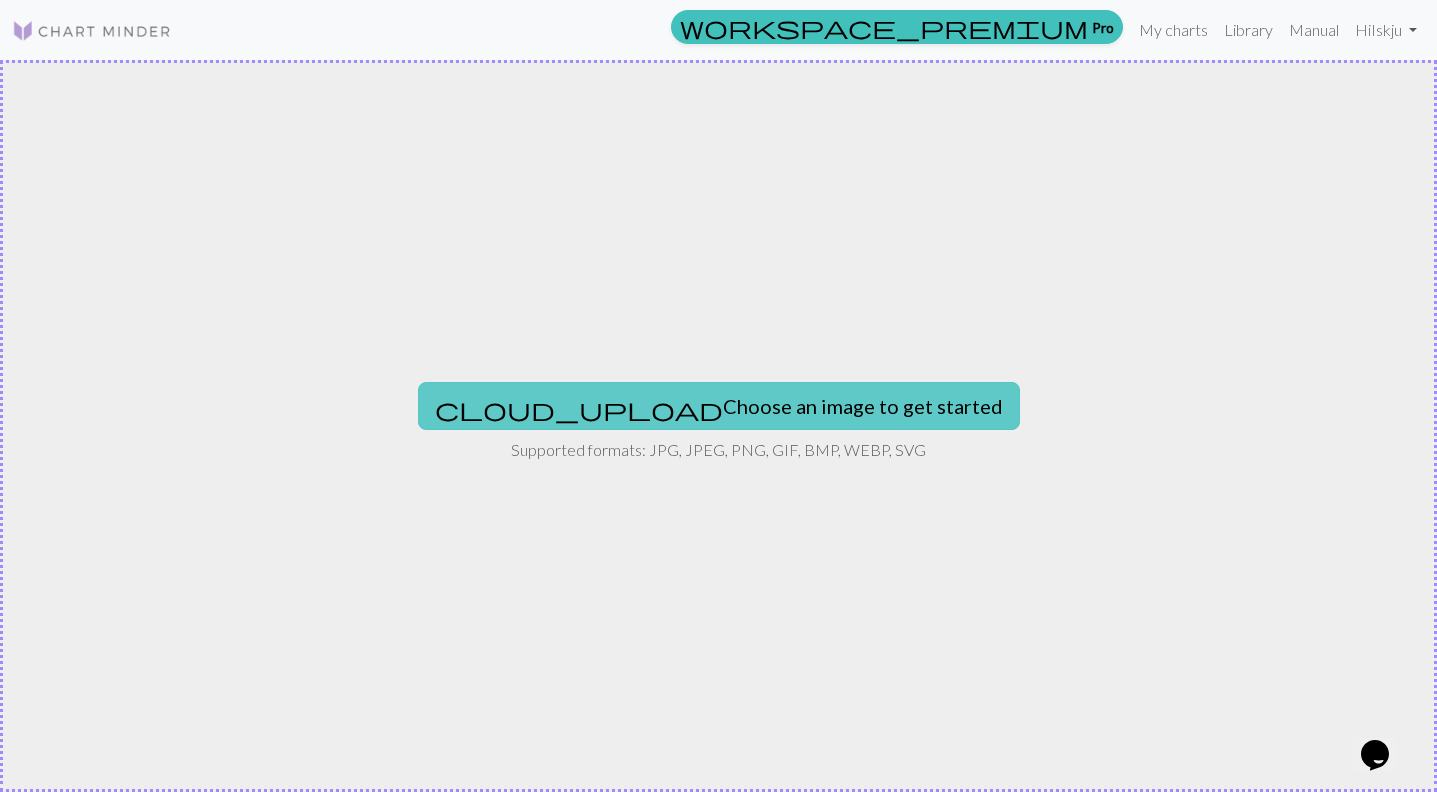 click on "cloud_upload  Choose an image to get started" at bounding box center (719, 406) 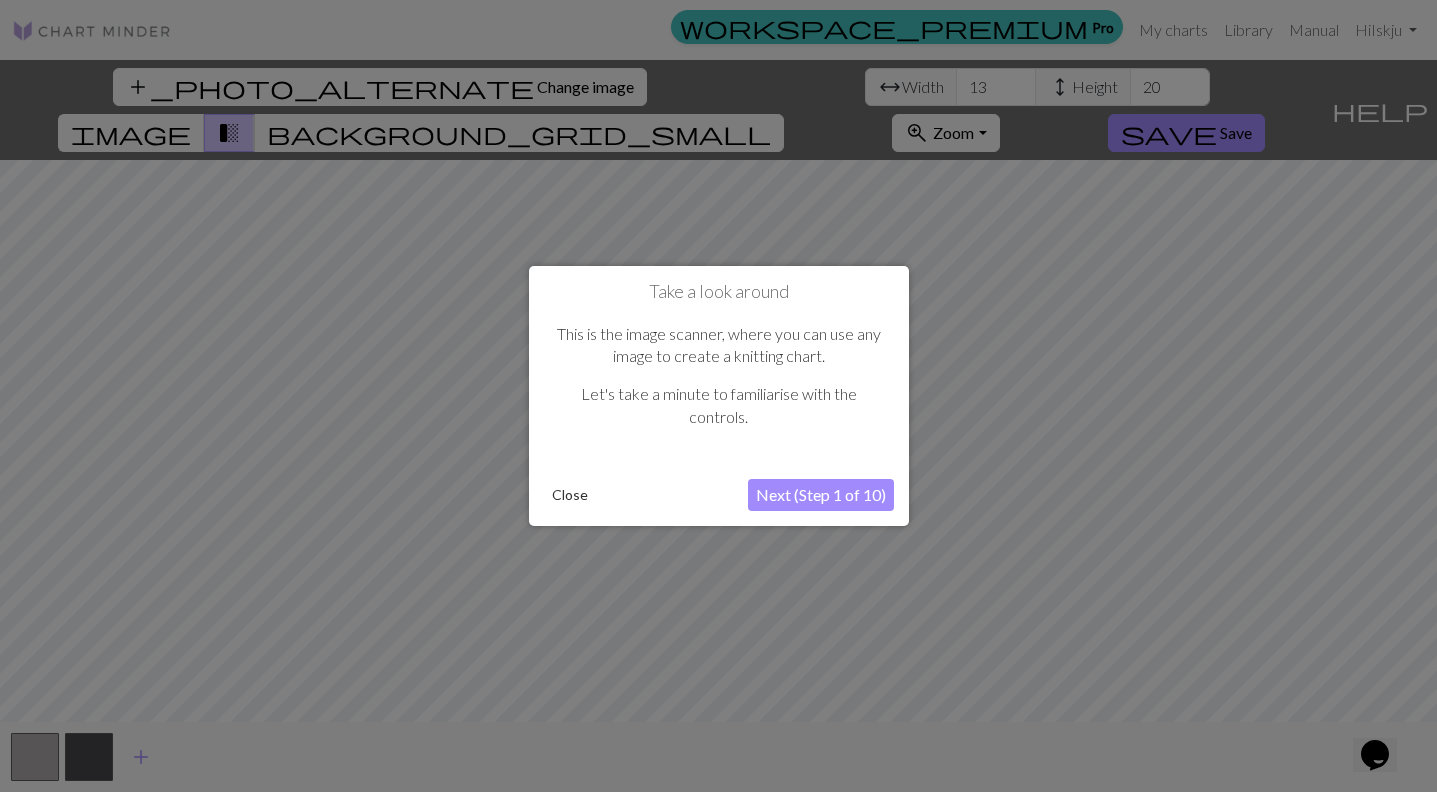 click on "Close" at bounding box center (570, 495) 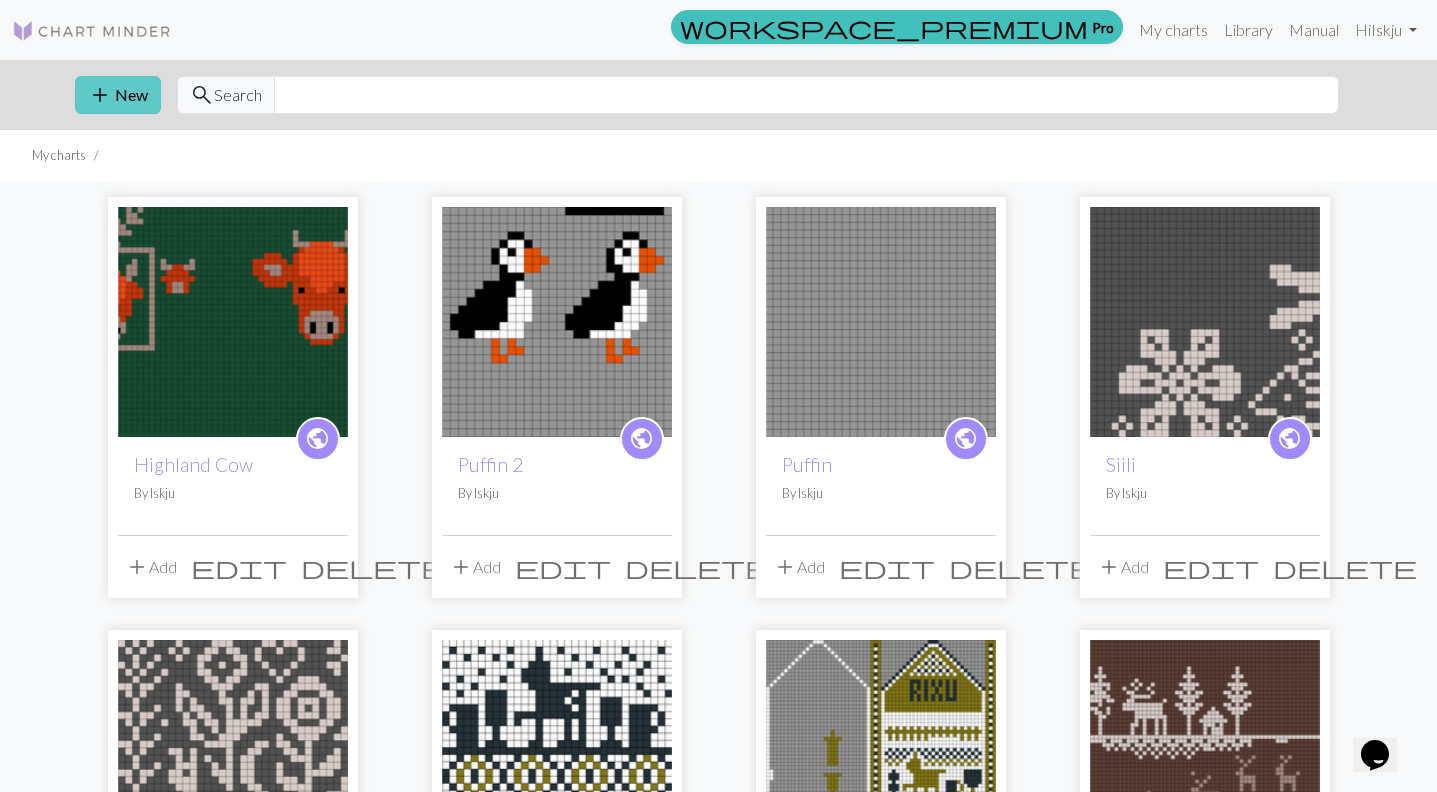 click on "add   New" at bounding box center [118, 95] 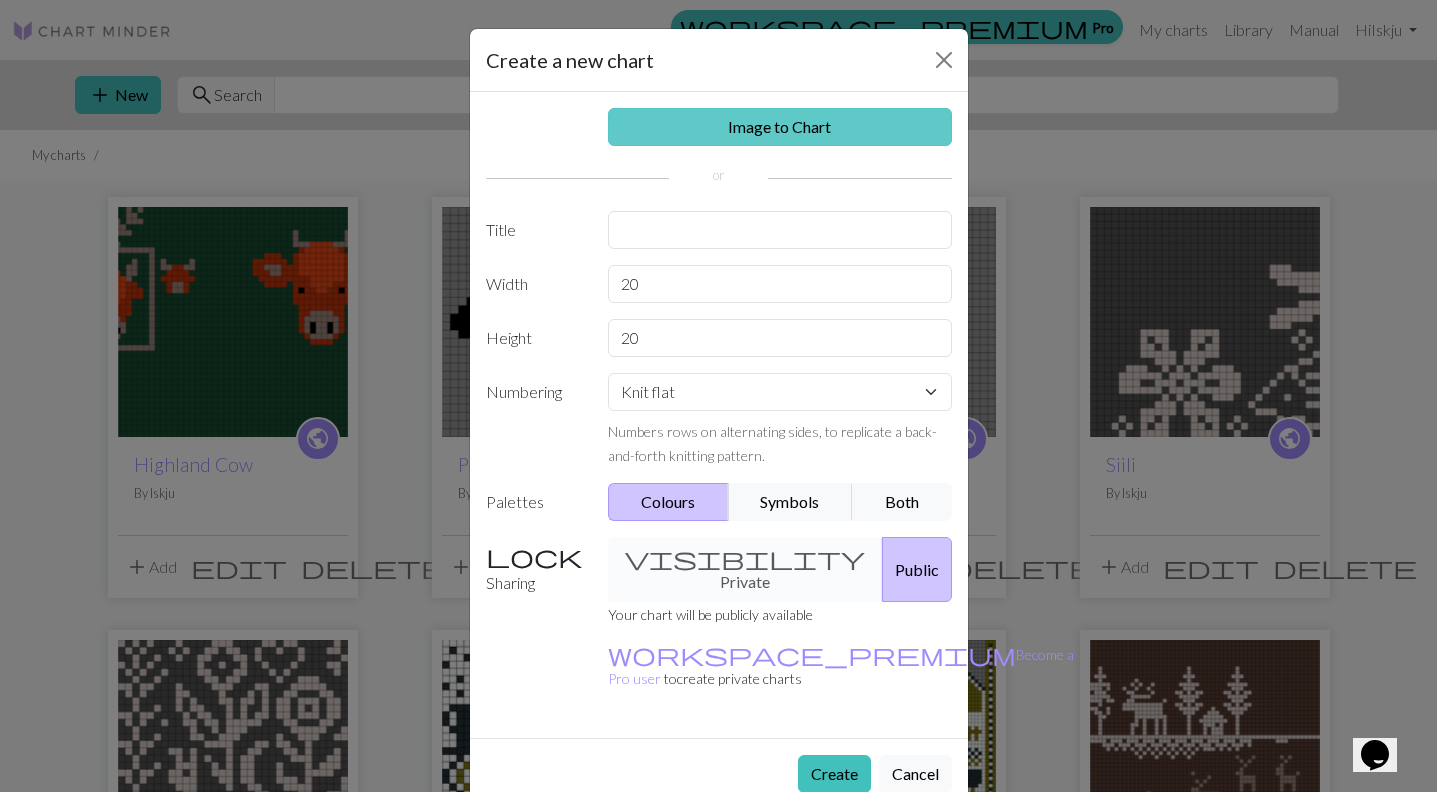 click on "Image to Chart" at bounding box center (780, 127) 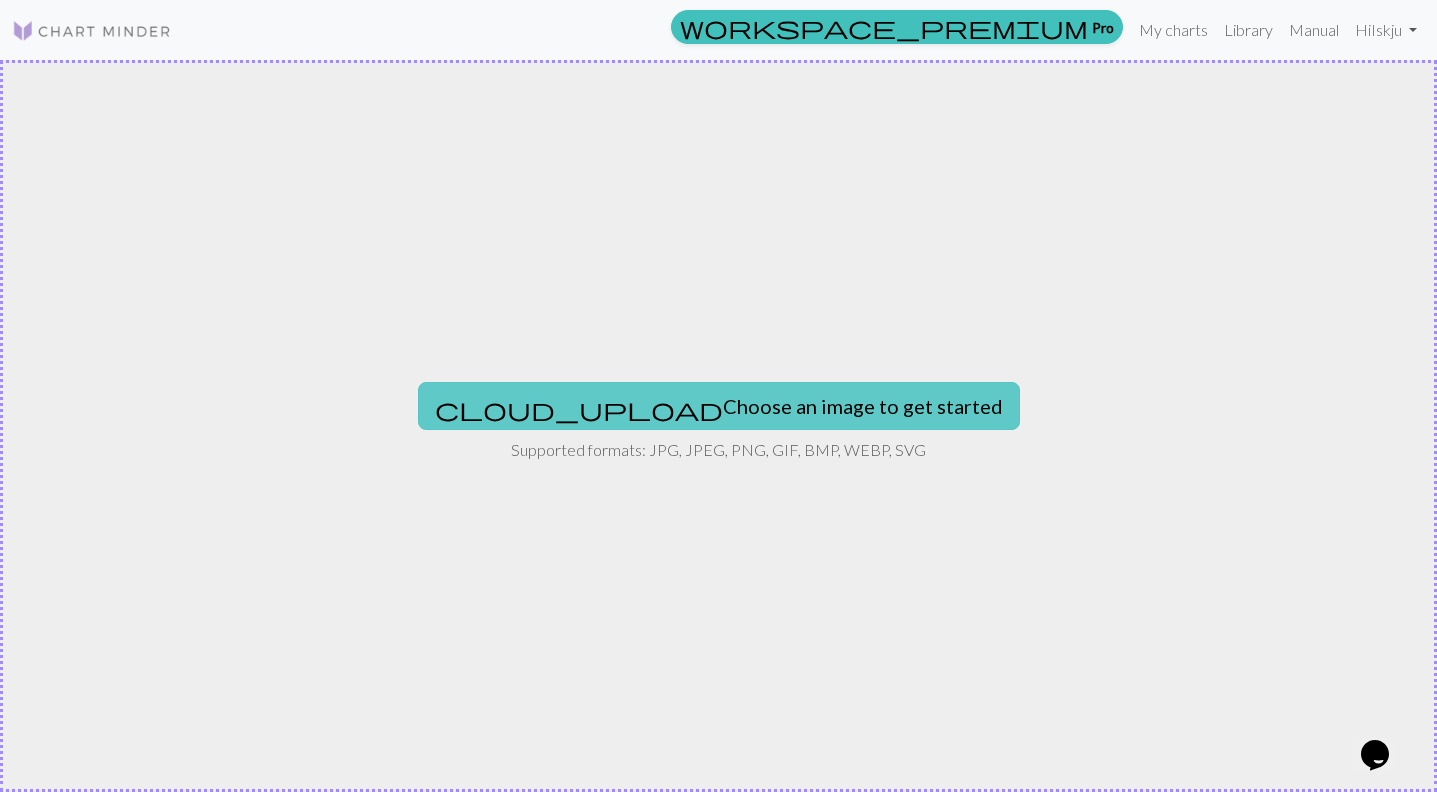 click on "cloud_upload  Choose an image to get started" at bounding box center [719, 406] 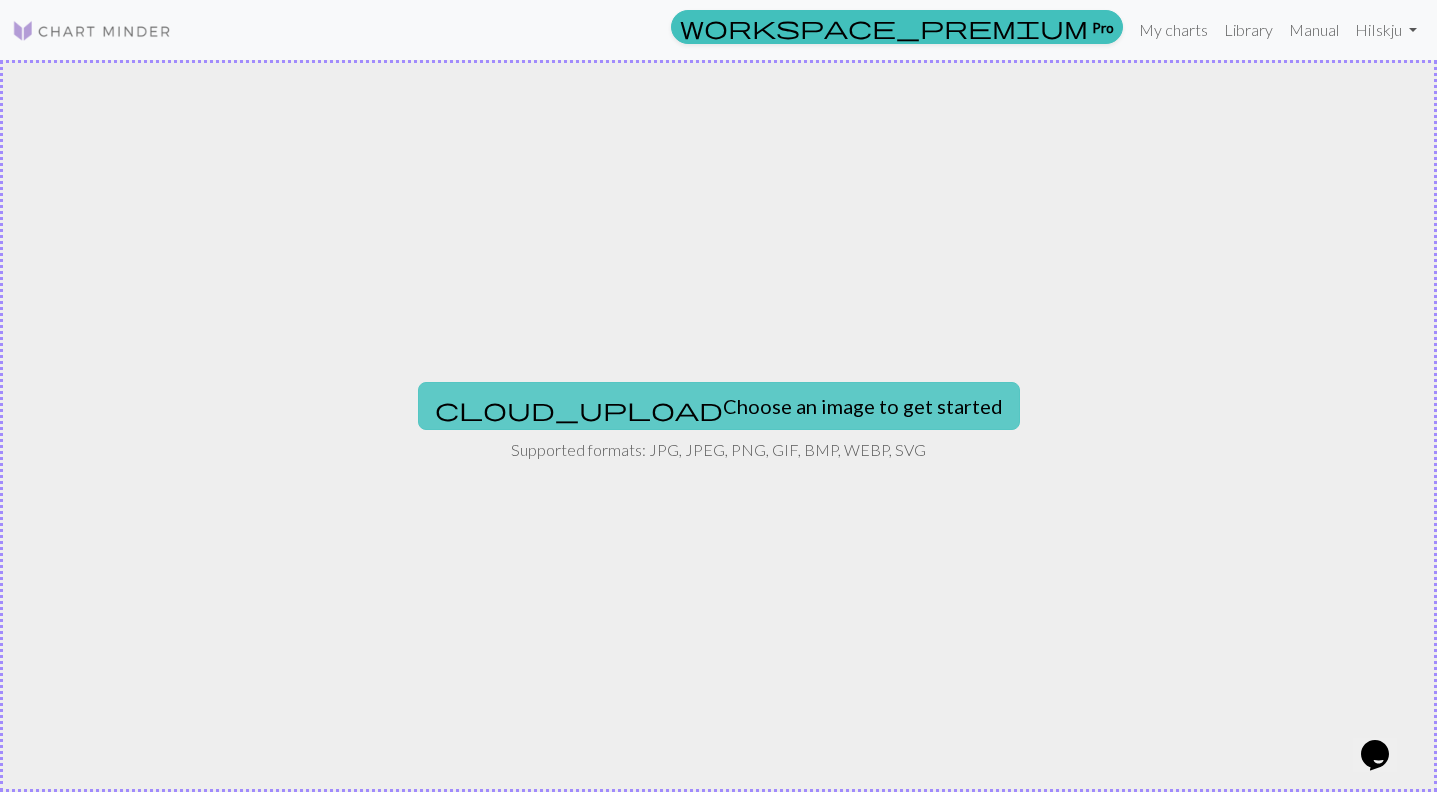 click on "cloud_upload  Choose an image to get started" at bounding box center [719, 406] 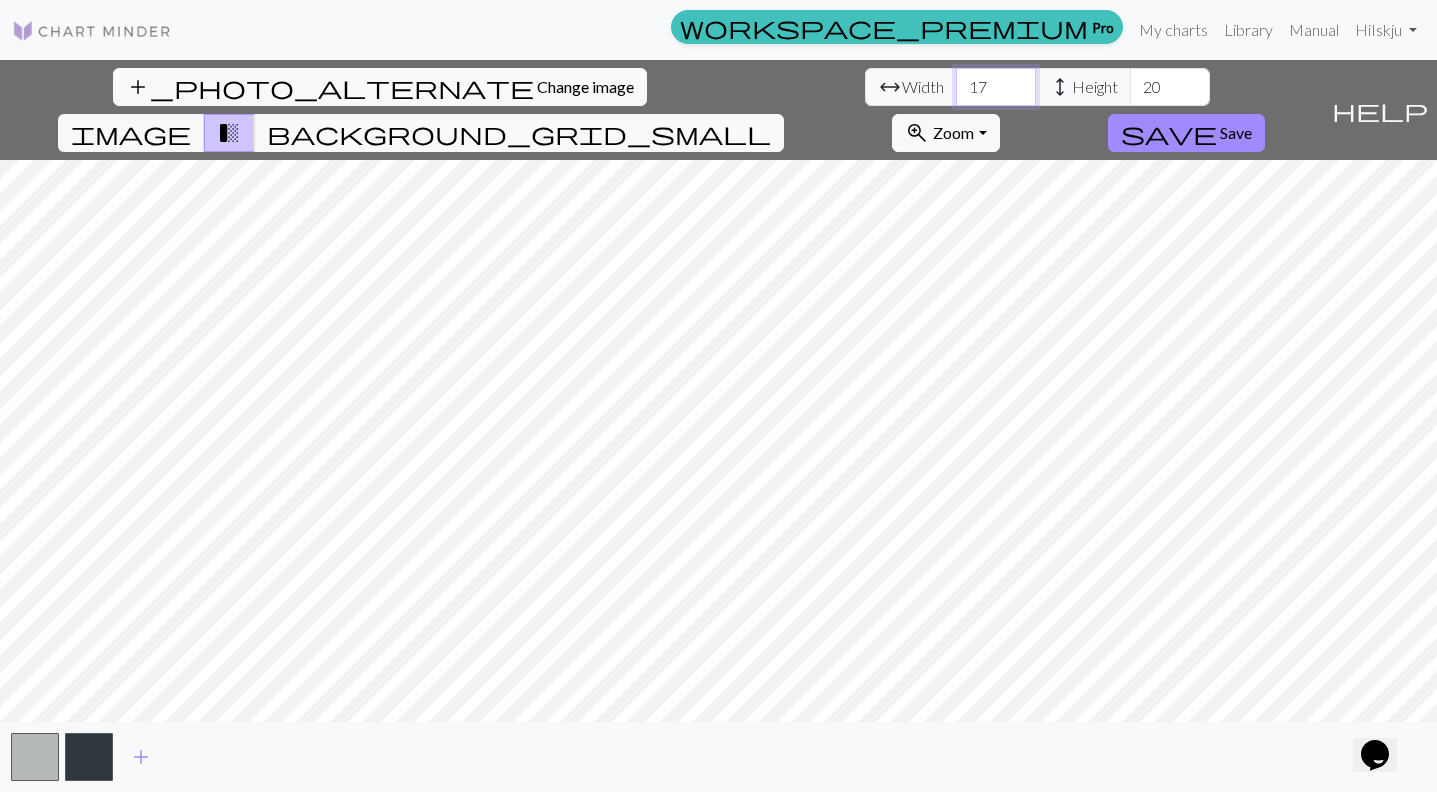 drag, startPoint x: 448, startPoint y: 85, endPoint x: 405, endPoint y: 85, distance: 43 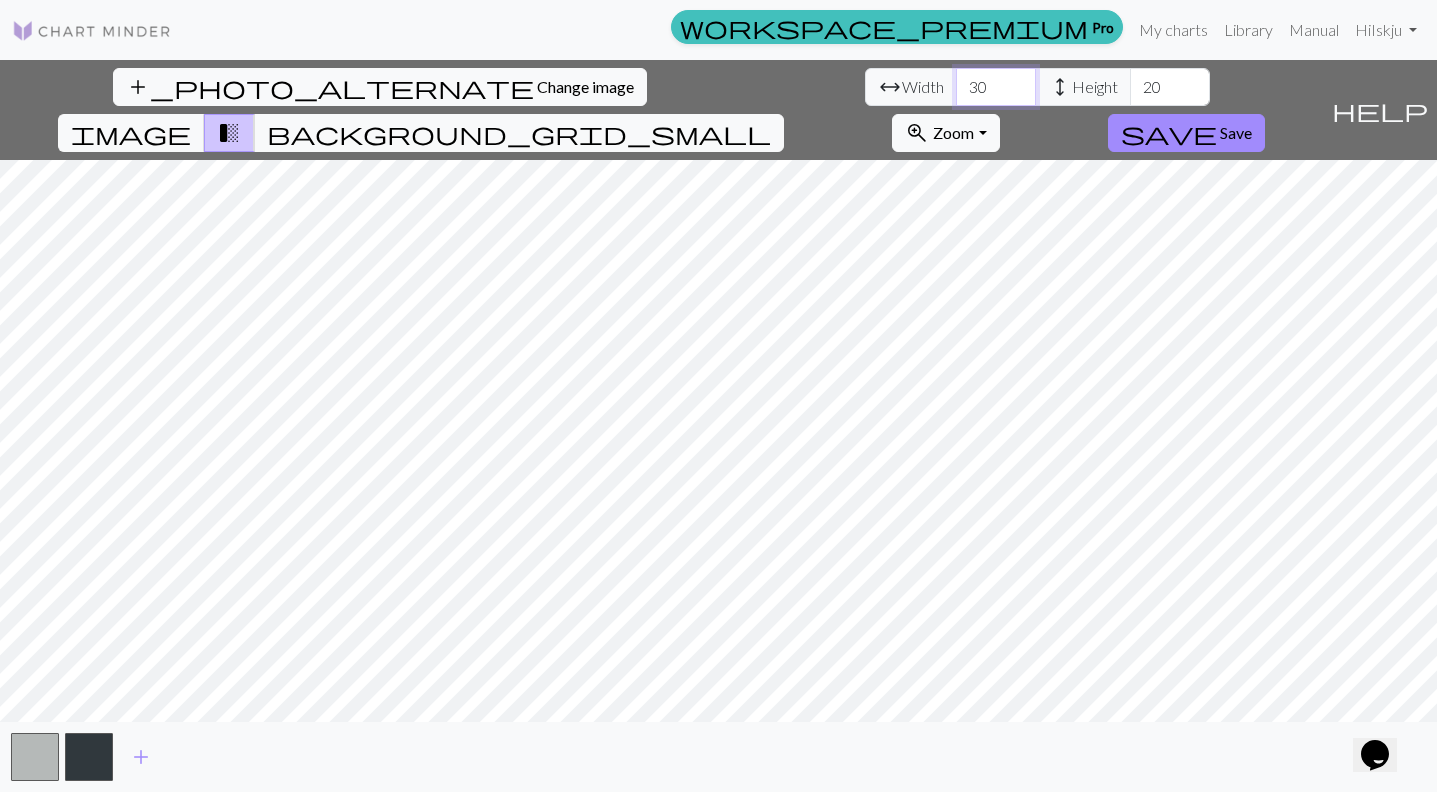 type on "30" 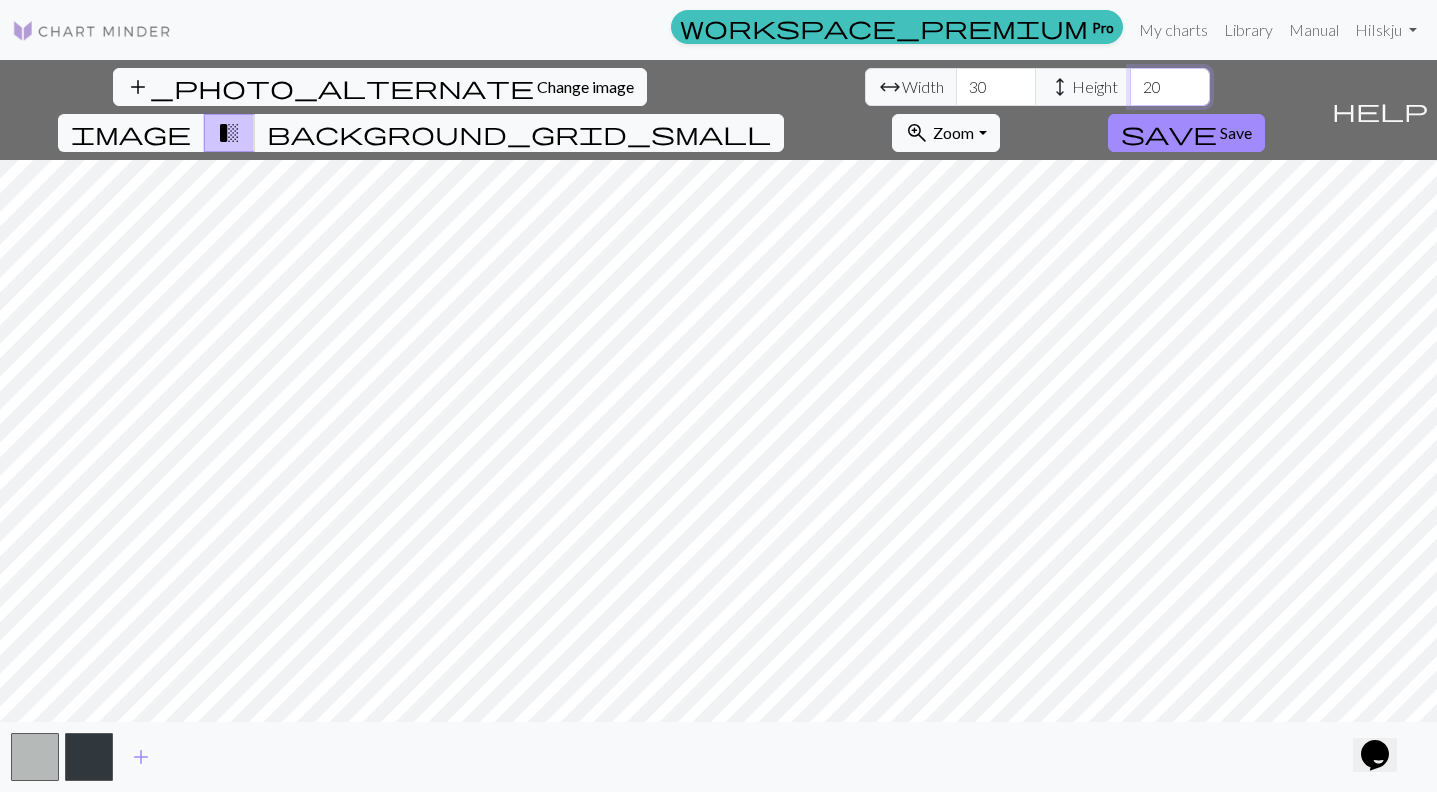 drag, startPoint x: 616, startPoint y: 84, endPoint x: 574, endPoint y: 82, distance: 42.047592 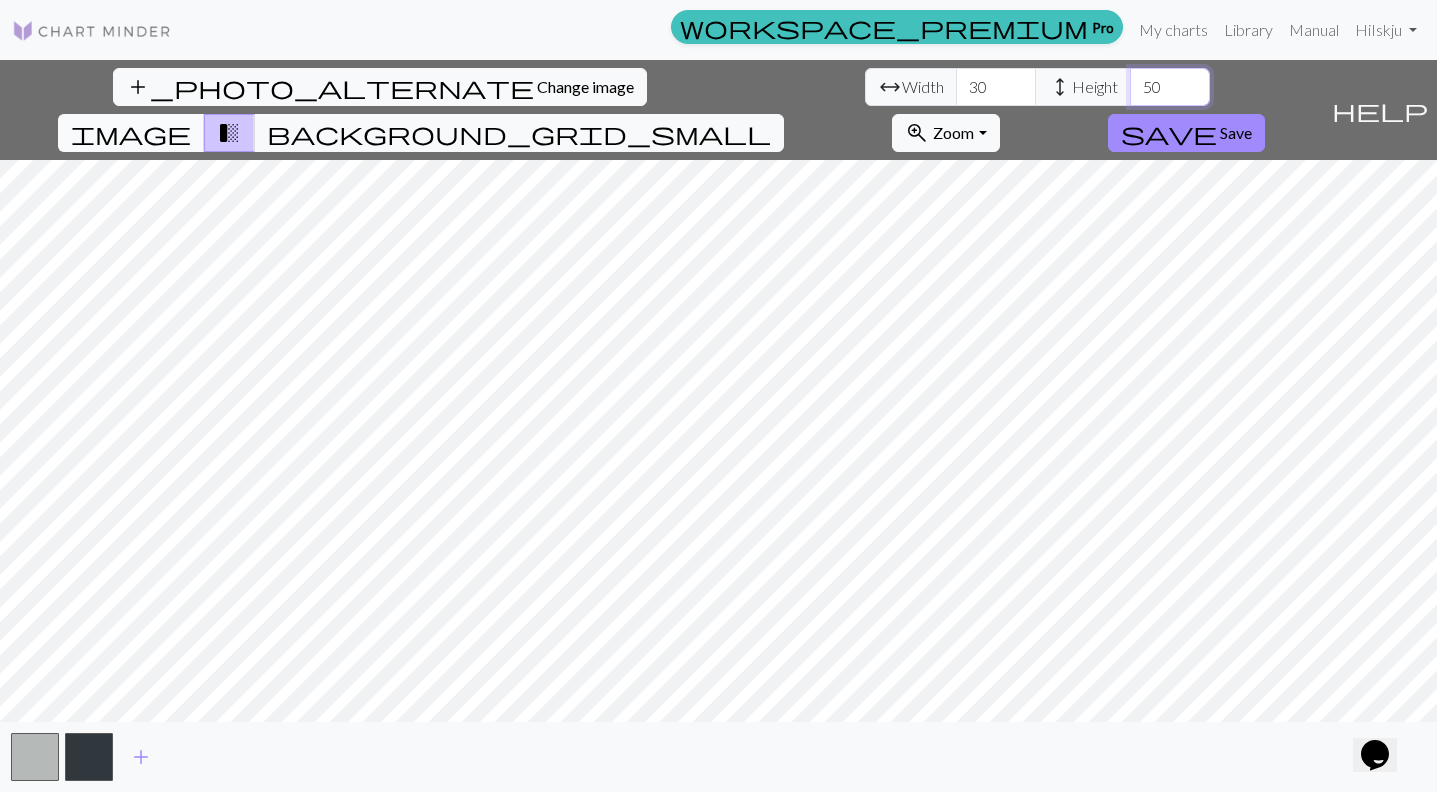 type on "50" 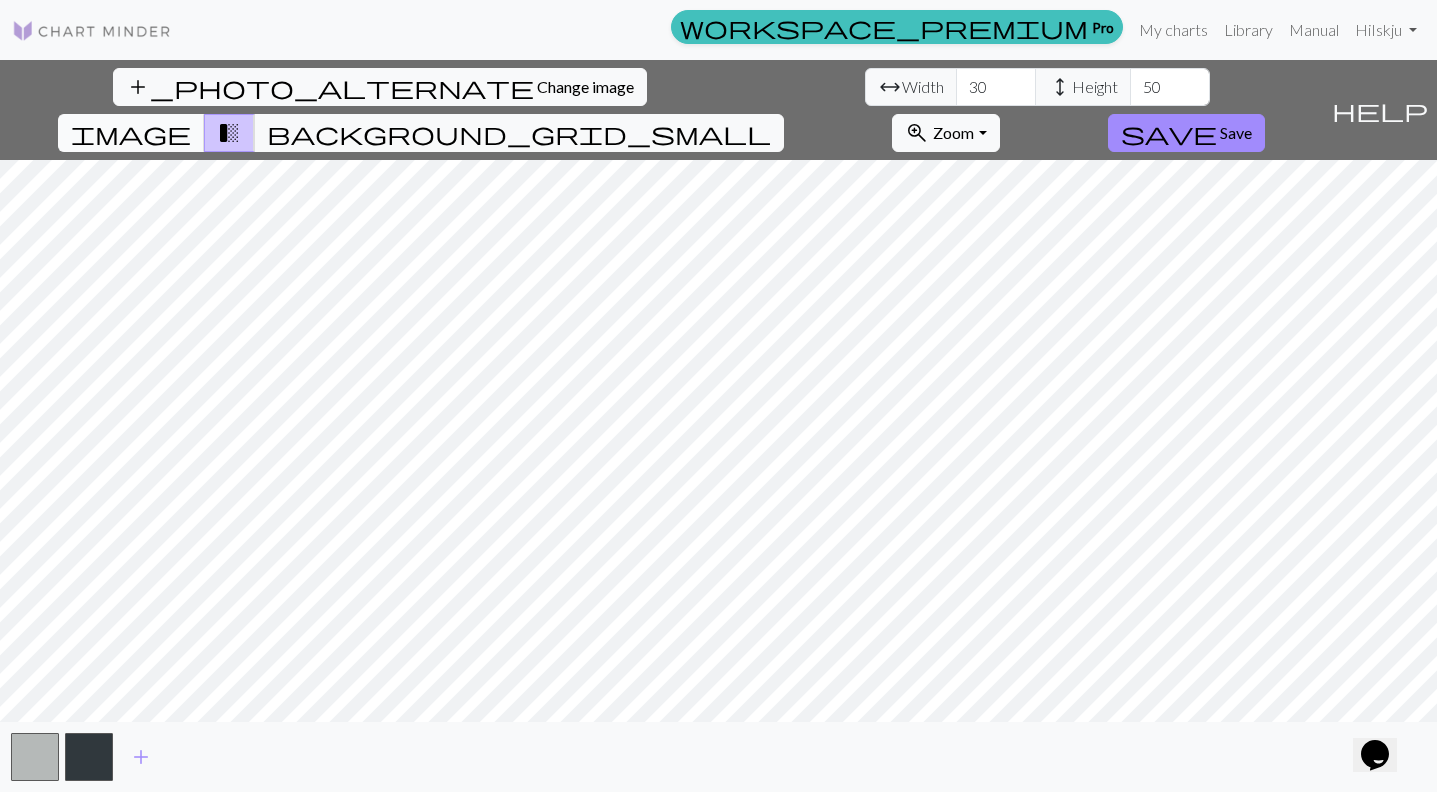 click on "image" at bounding box center (131, 133) 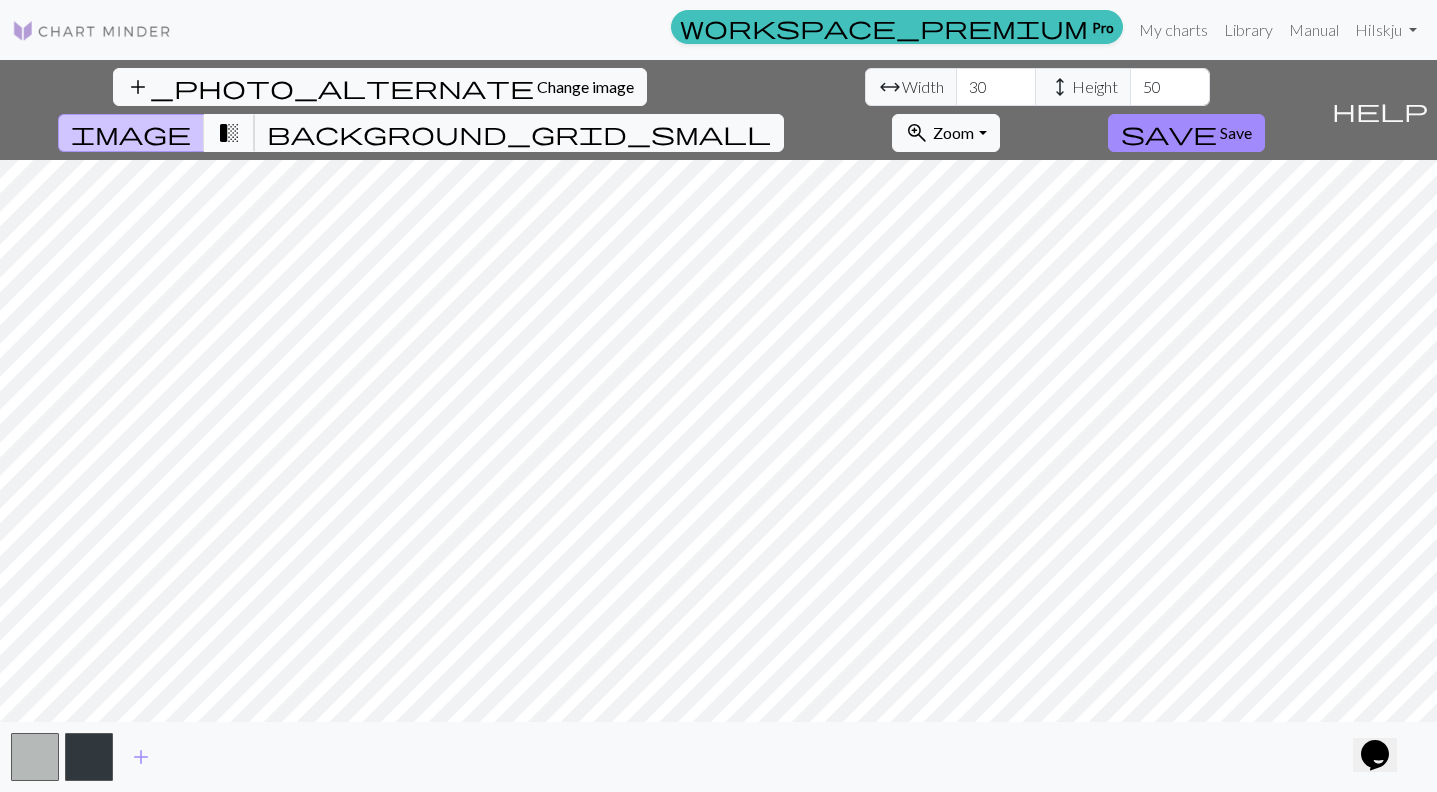 click on "transition_fade" at bounding box center [229, 133] 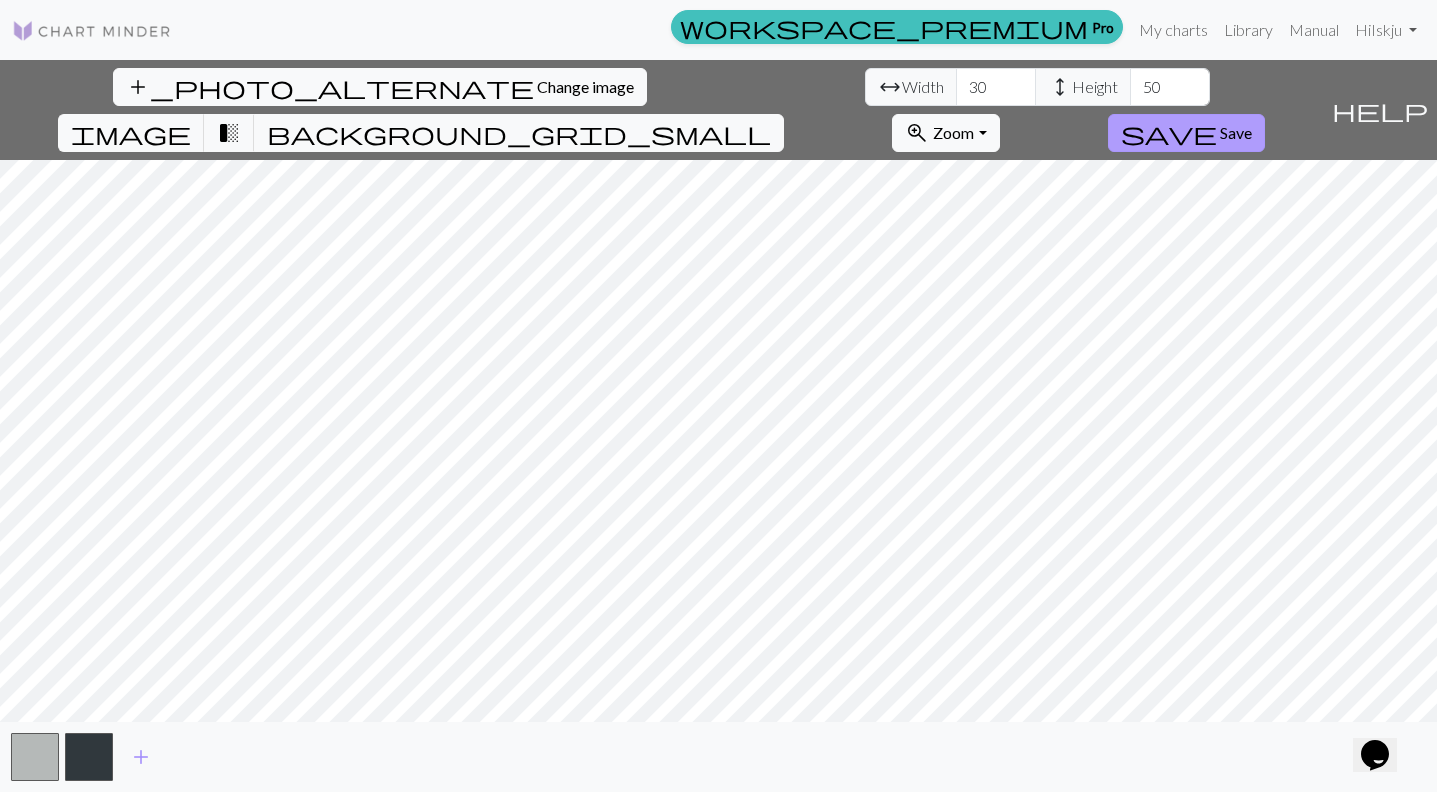 click on "save   Save" at bounding box center [1186, 133] 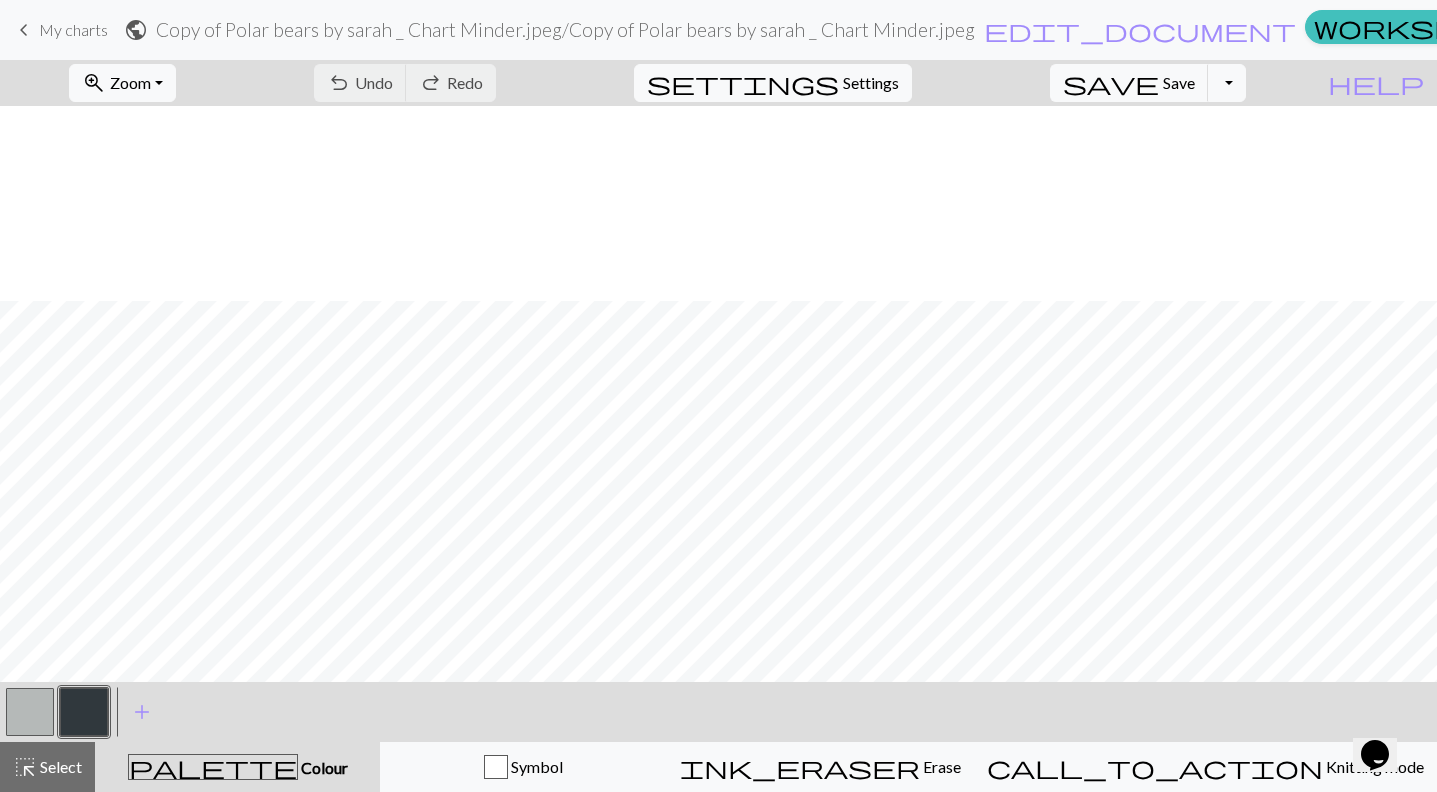 scroll, scrollTop: 430, scrollLeft: 0, axis: vertical 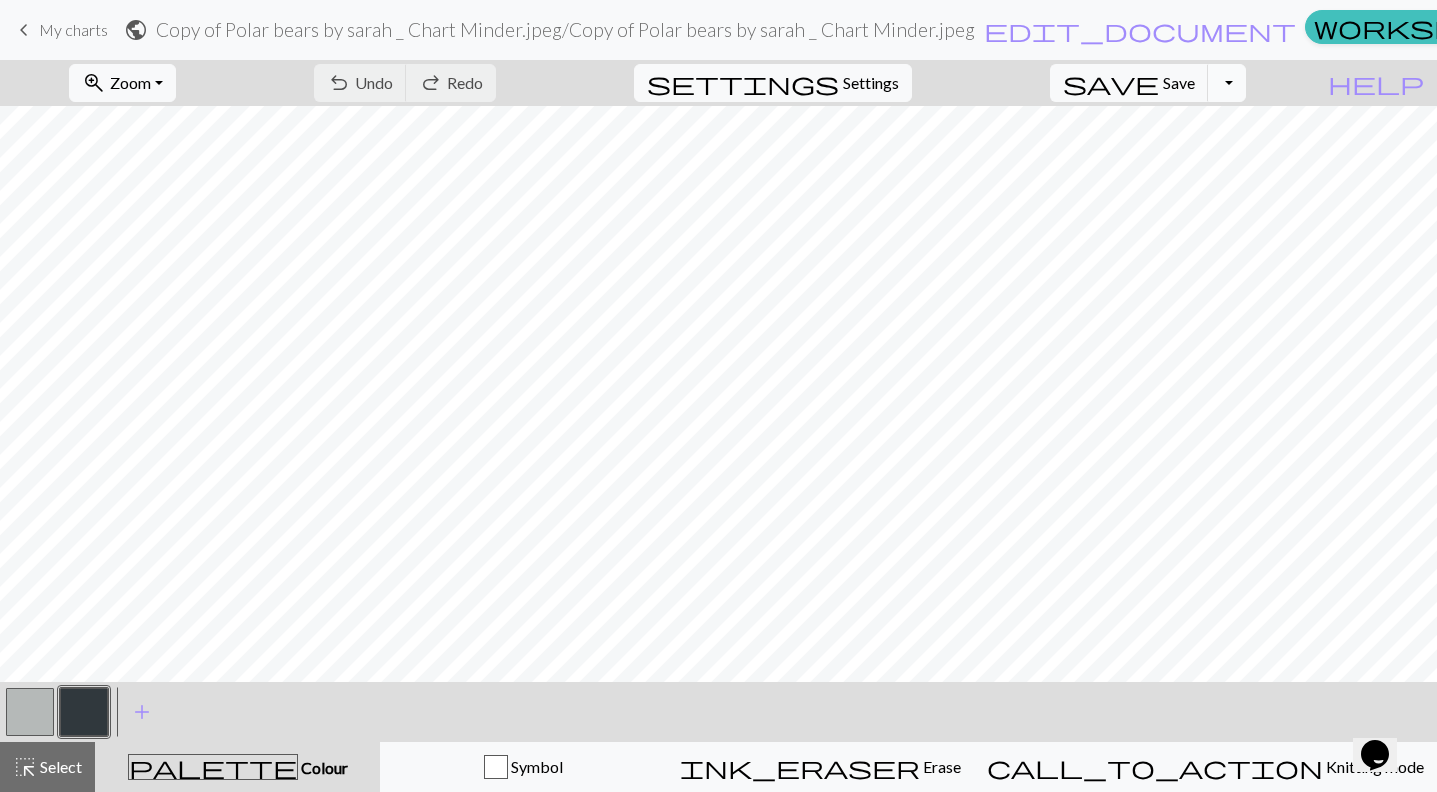 click on "Toggle Dropdown" at bounding box center (1227, 83) 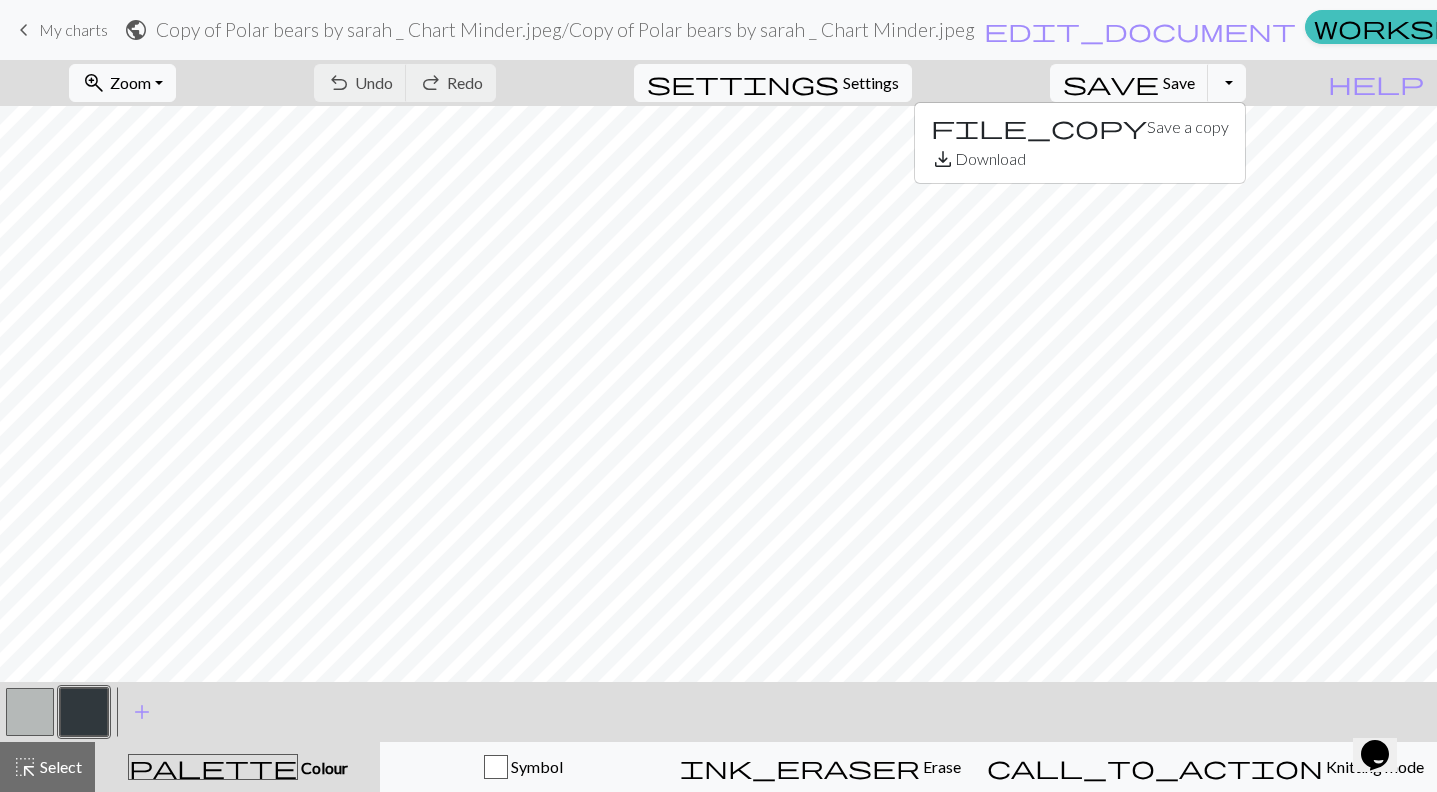 click on "Copy of Polar bears by sarah _ Chart Minder.jpeg  /  Copy of Polar bears by sarah _ Chart Minder.jpeg" at bounding box center (565, 29) 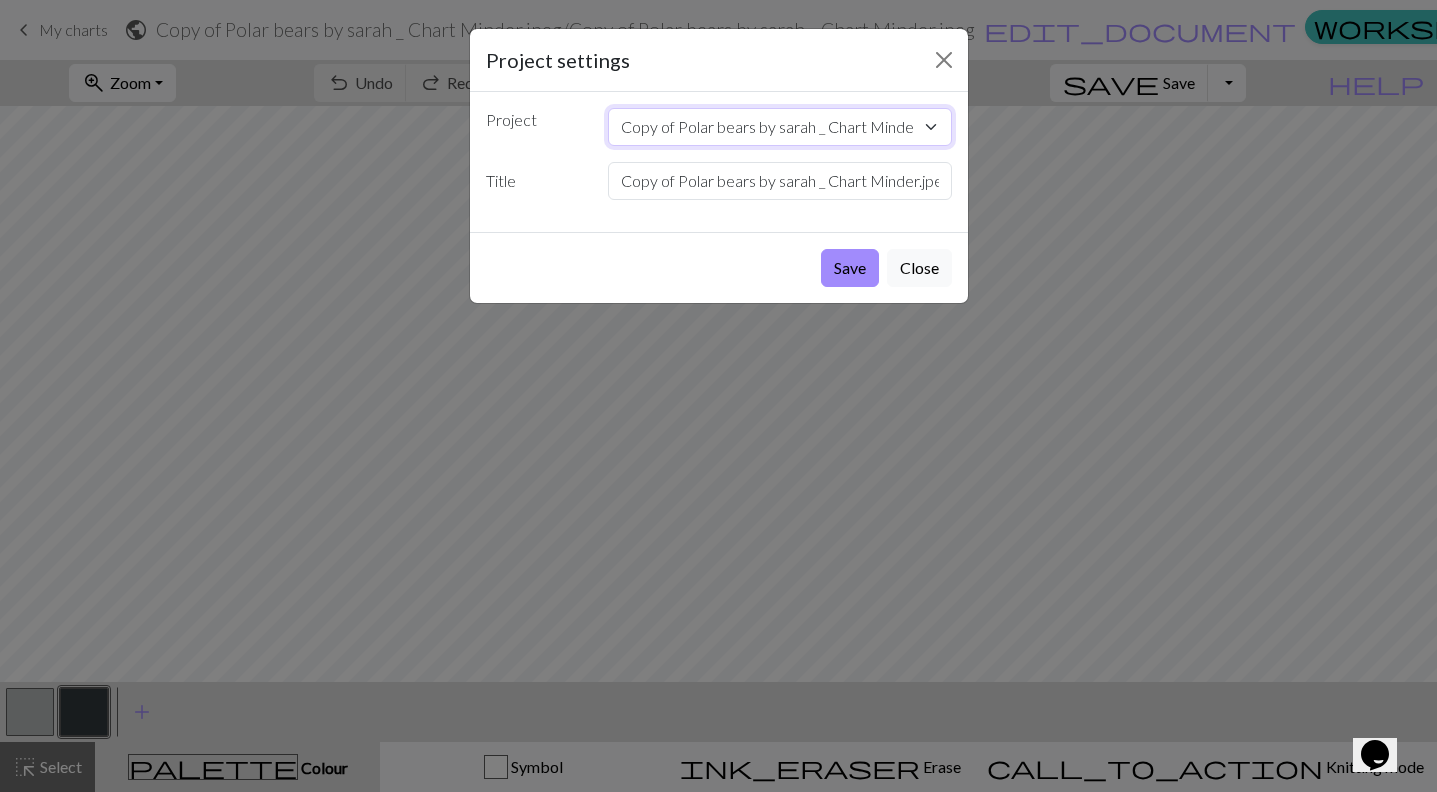 click on "Copy of Polar bears by [PERSON] _ Chart Minder.jpeg Highland Cow Puffin 2 Puffin Siili Kukka [CITY] Rixu Sami Sheep Trees" at bounding box center [780, 127] 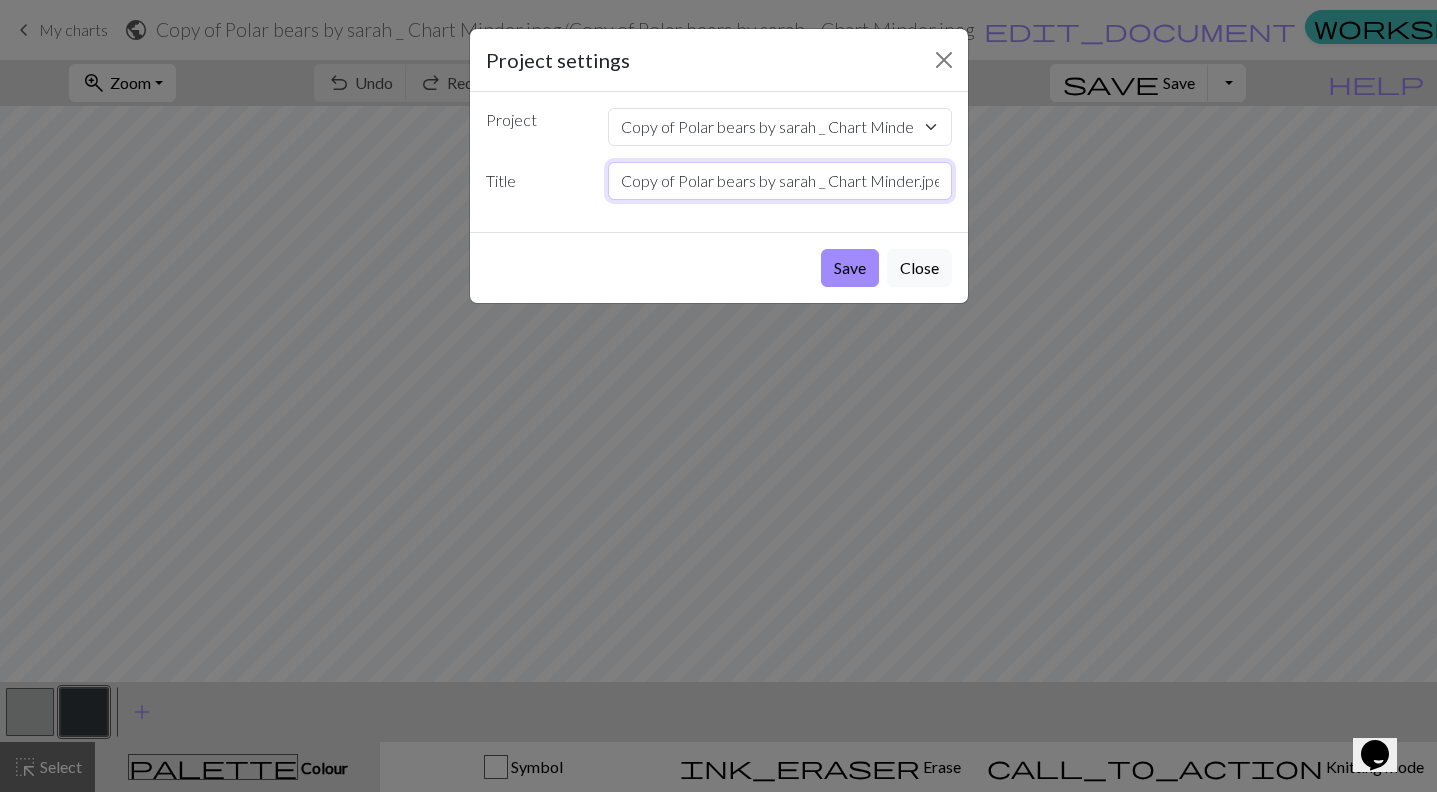 click on "Copy of Polar bears by sarah _ Chart Minder.jpeg" at bounding box center (780, 181) 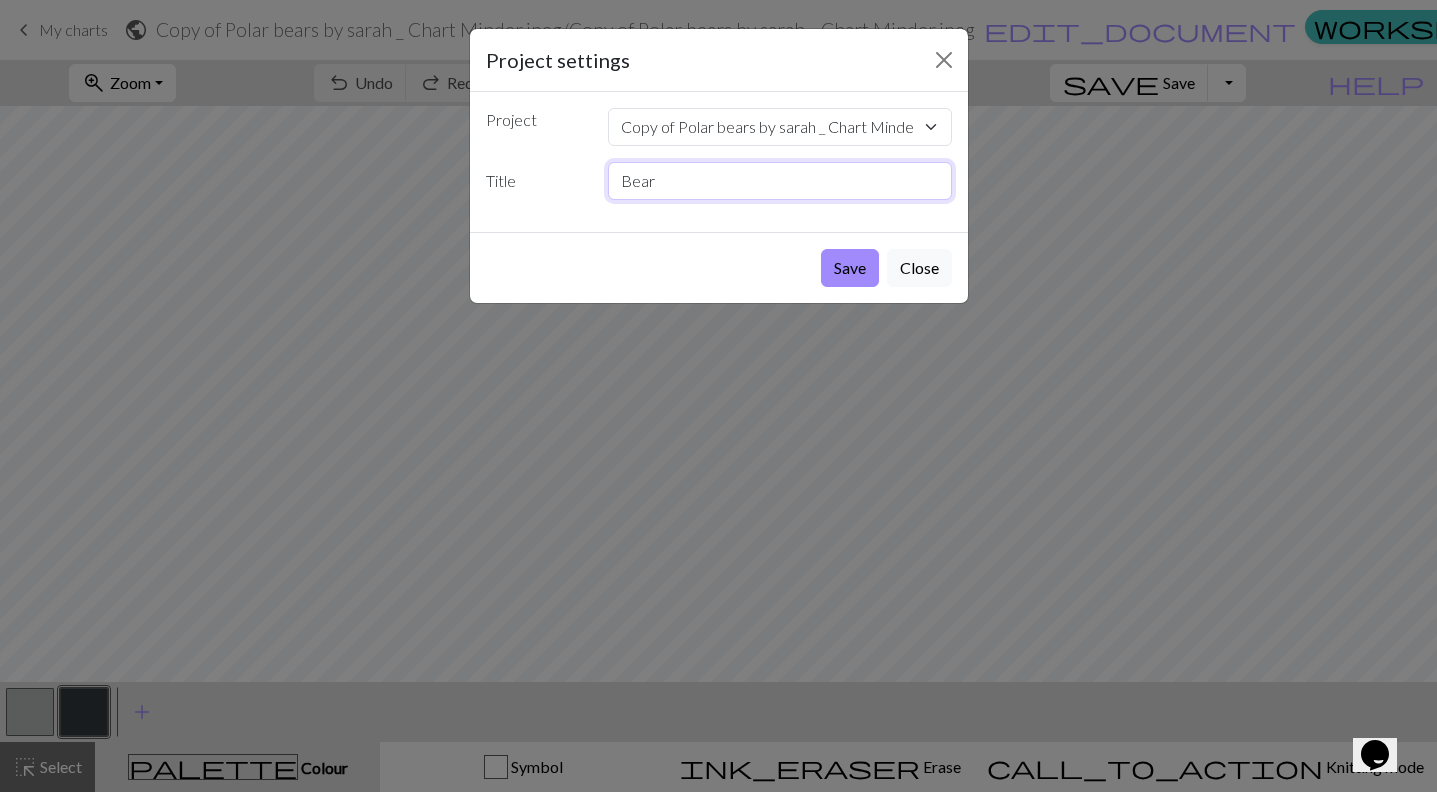 type on "Bear" 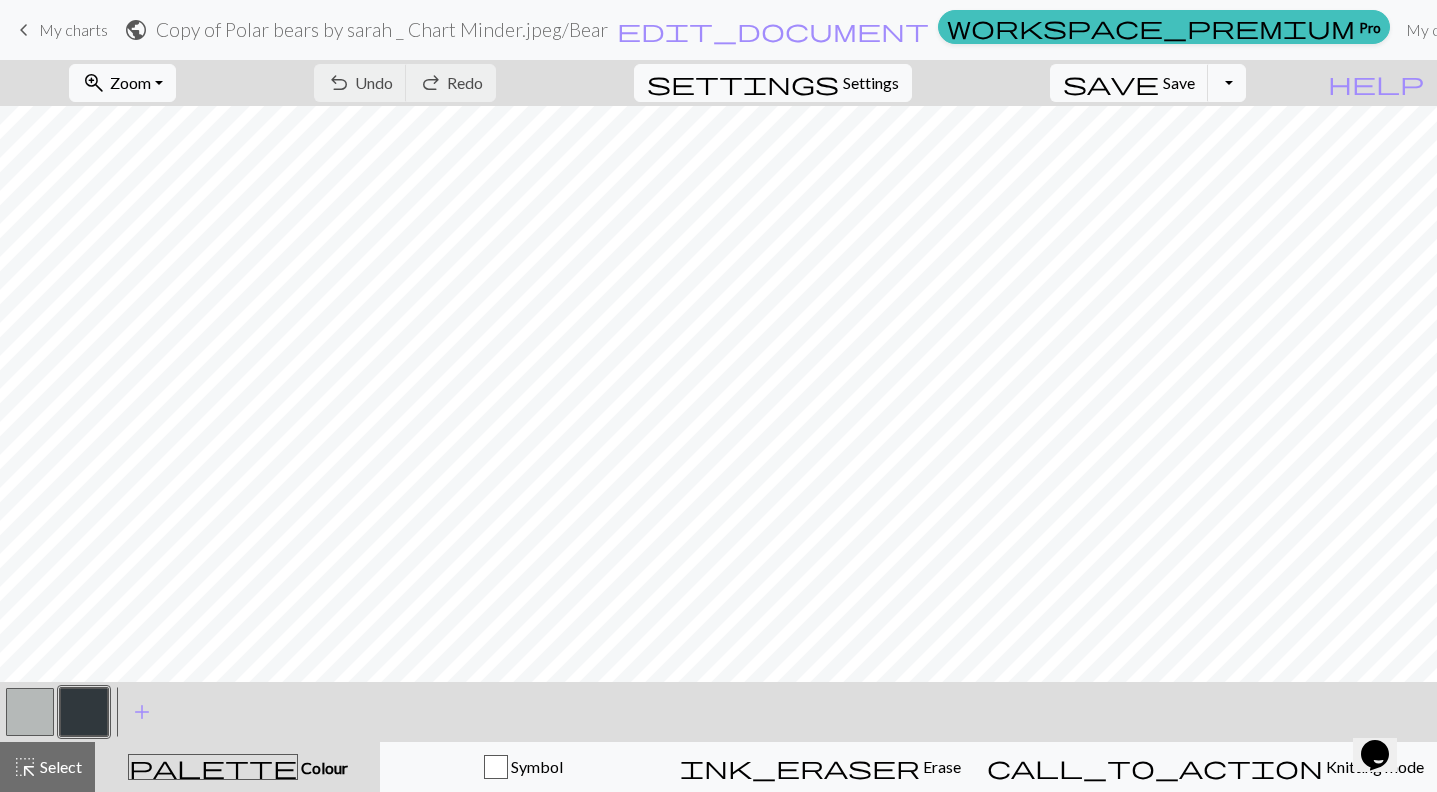 click at bounding box center [84, 712] 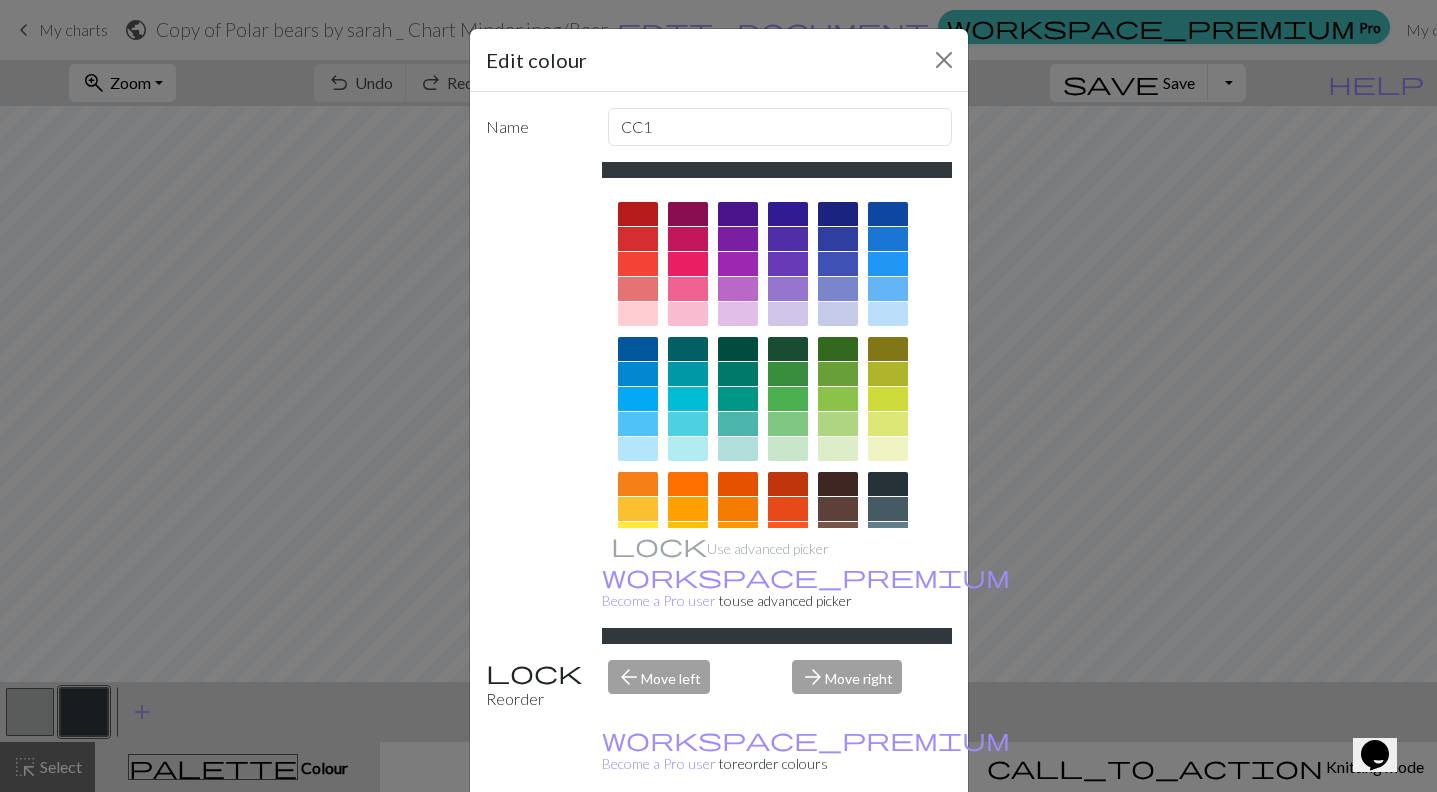 scroll, scrollTop: 226, scrollLeft: 0, axis: vertical 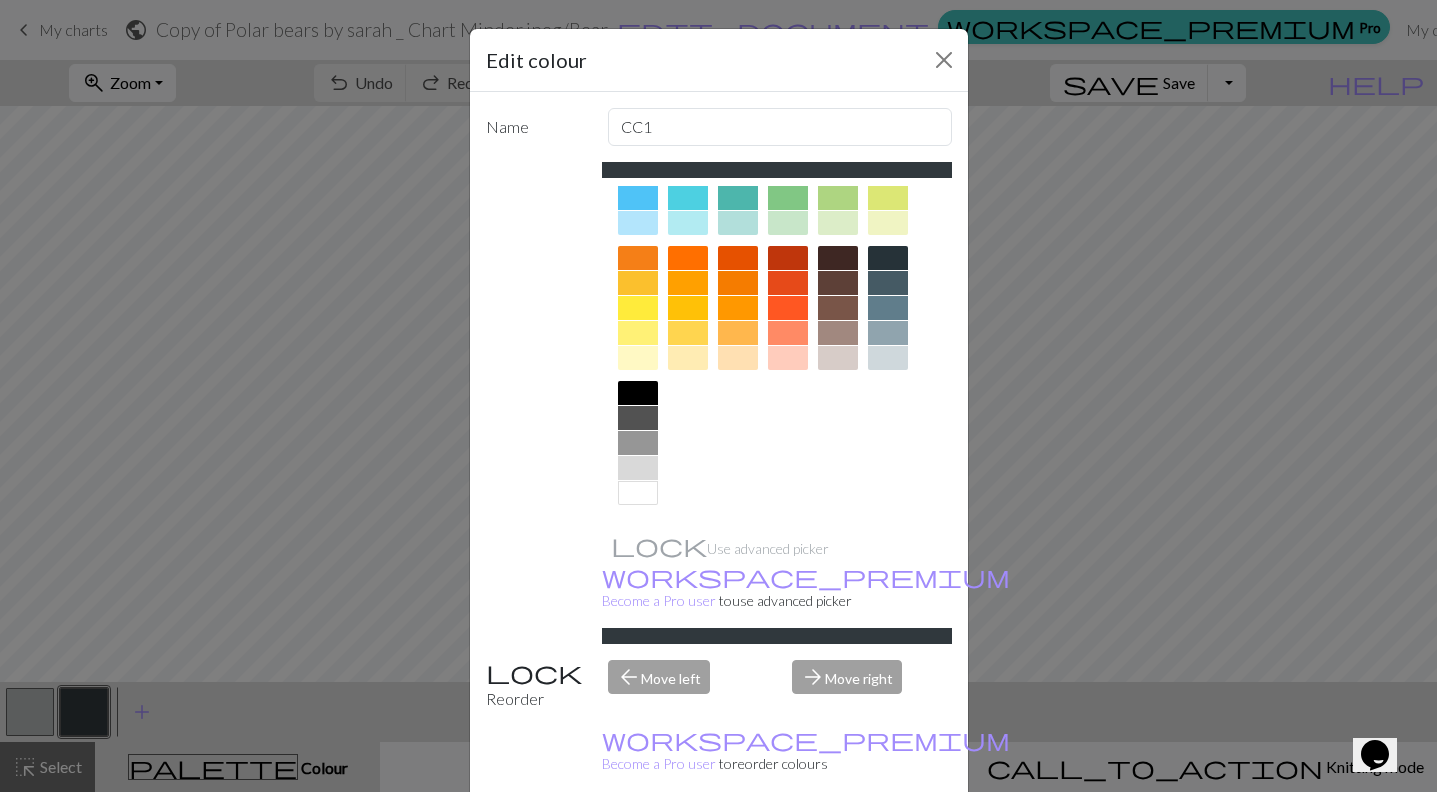 click at bounding box center (838, 358) 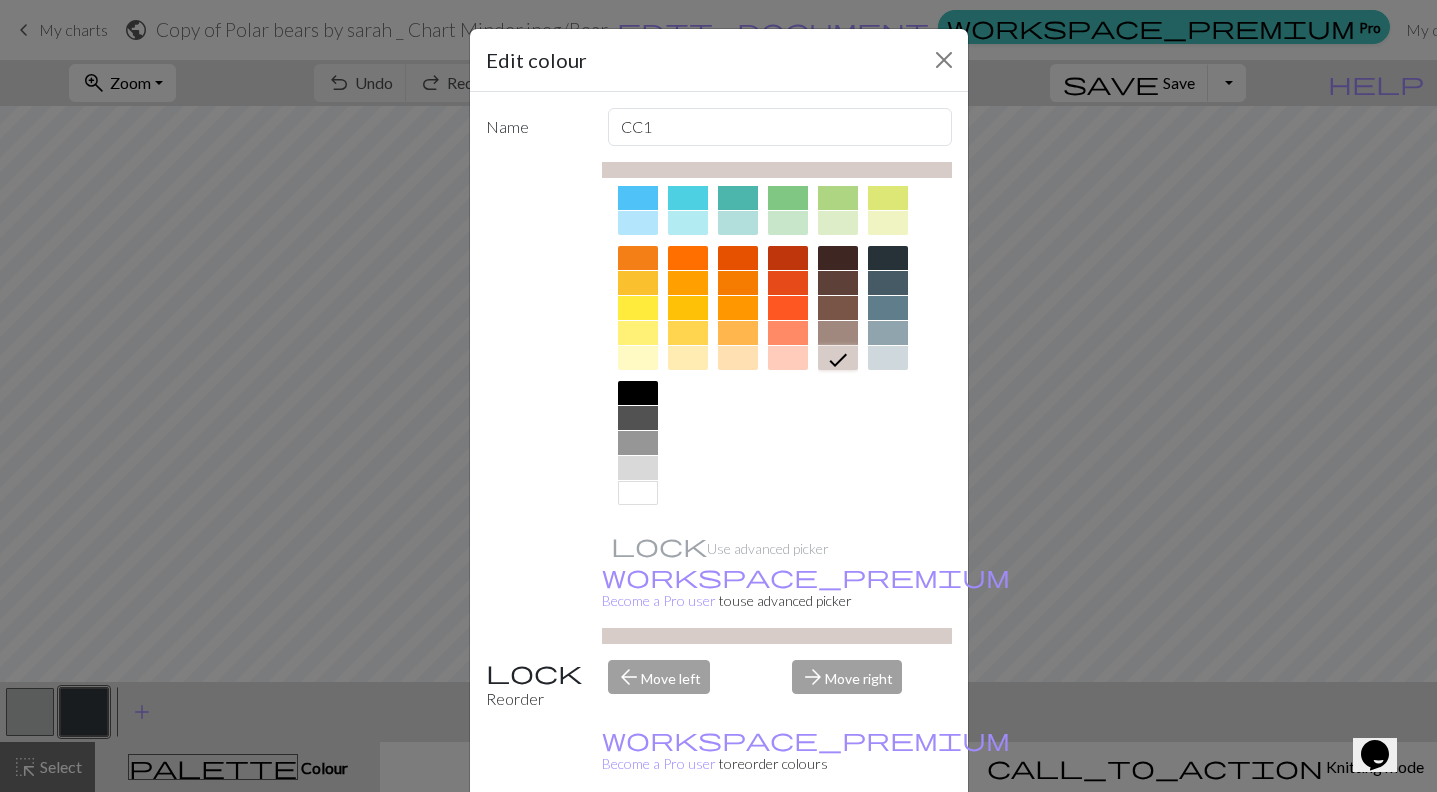 click at bounding box center [638, 468] 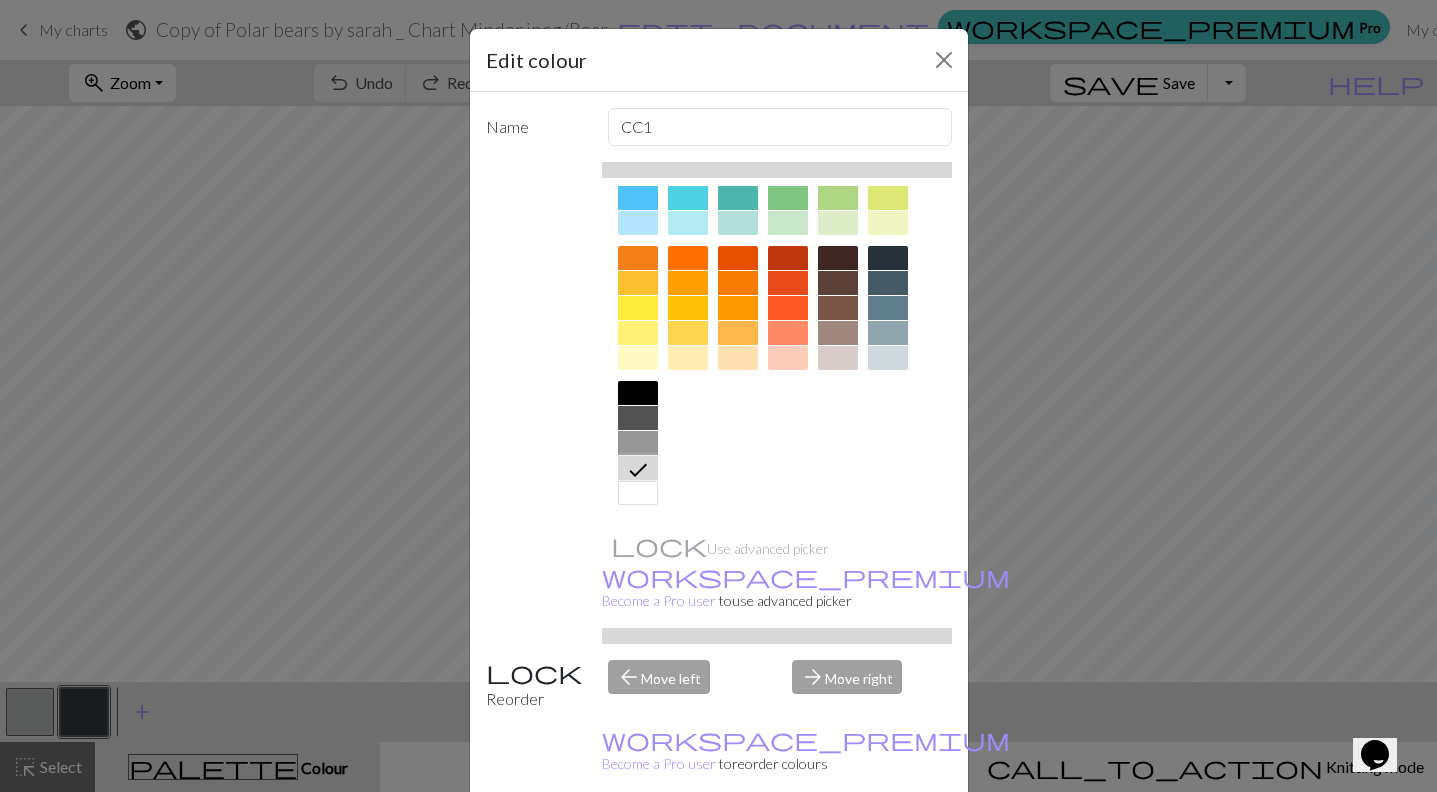 click on "Done" at bounding box center [839, 843] 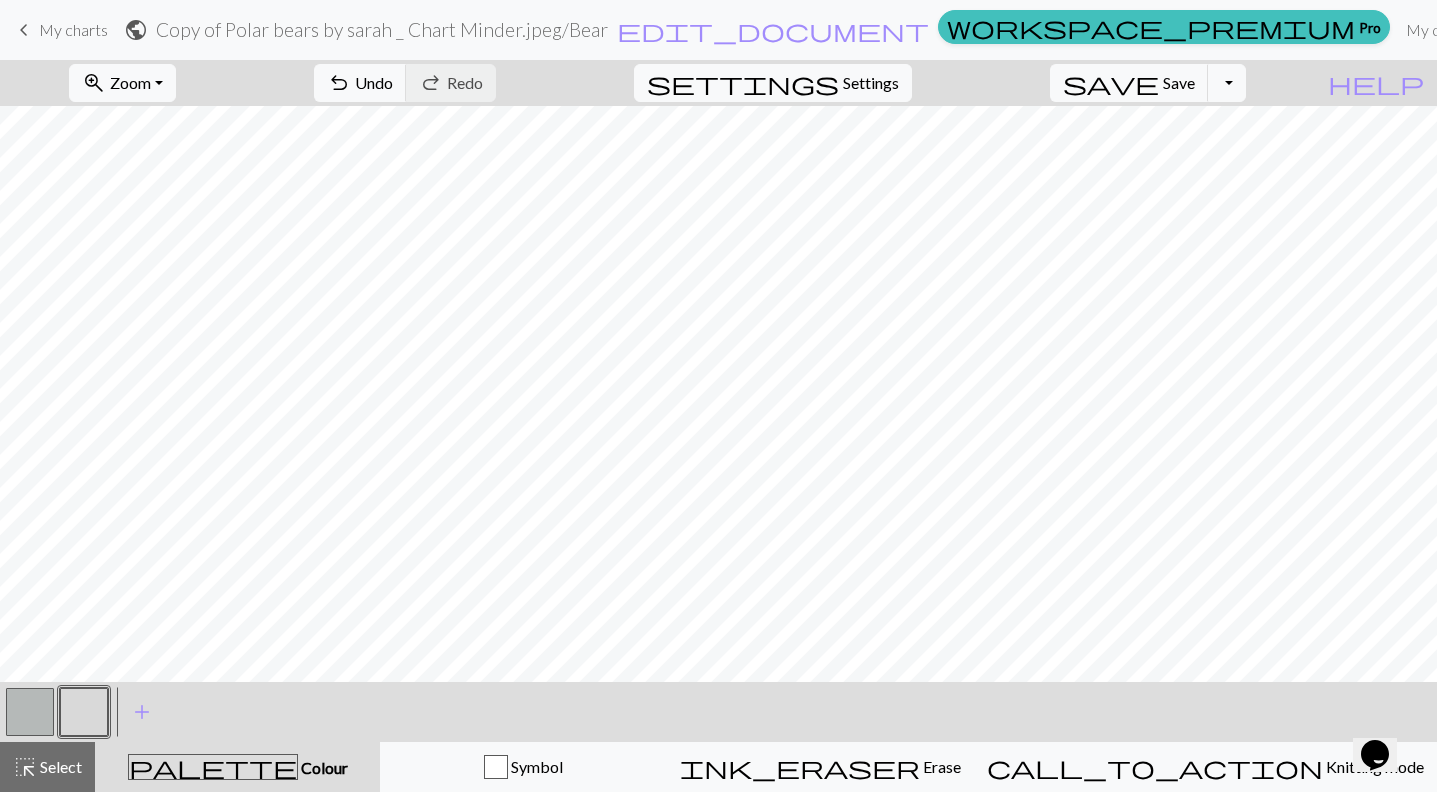 click at bounding box center [30, 712] 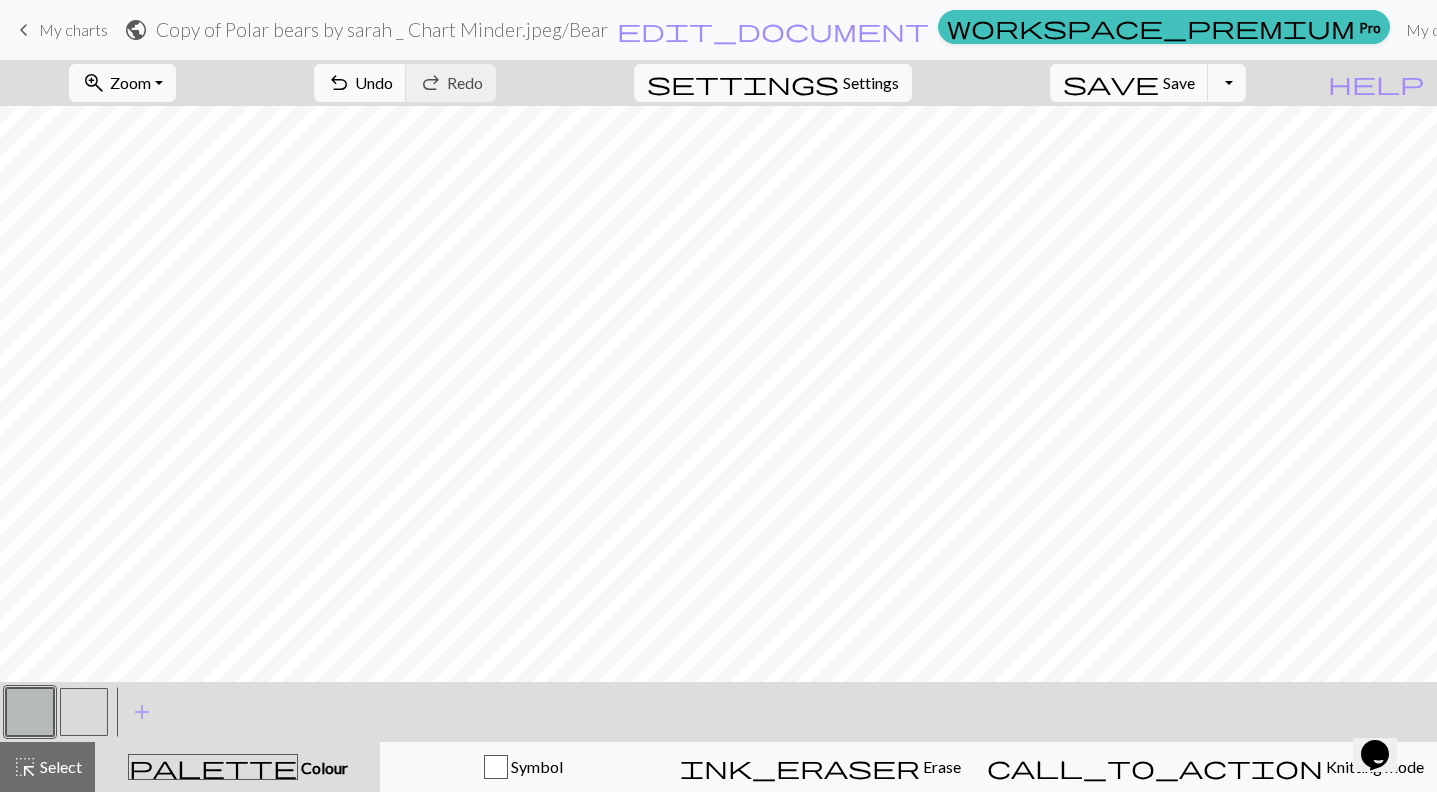 click at bounding box center (30, 712) 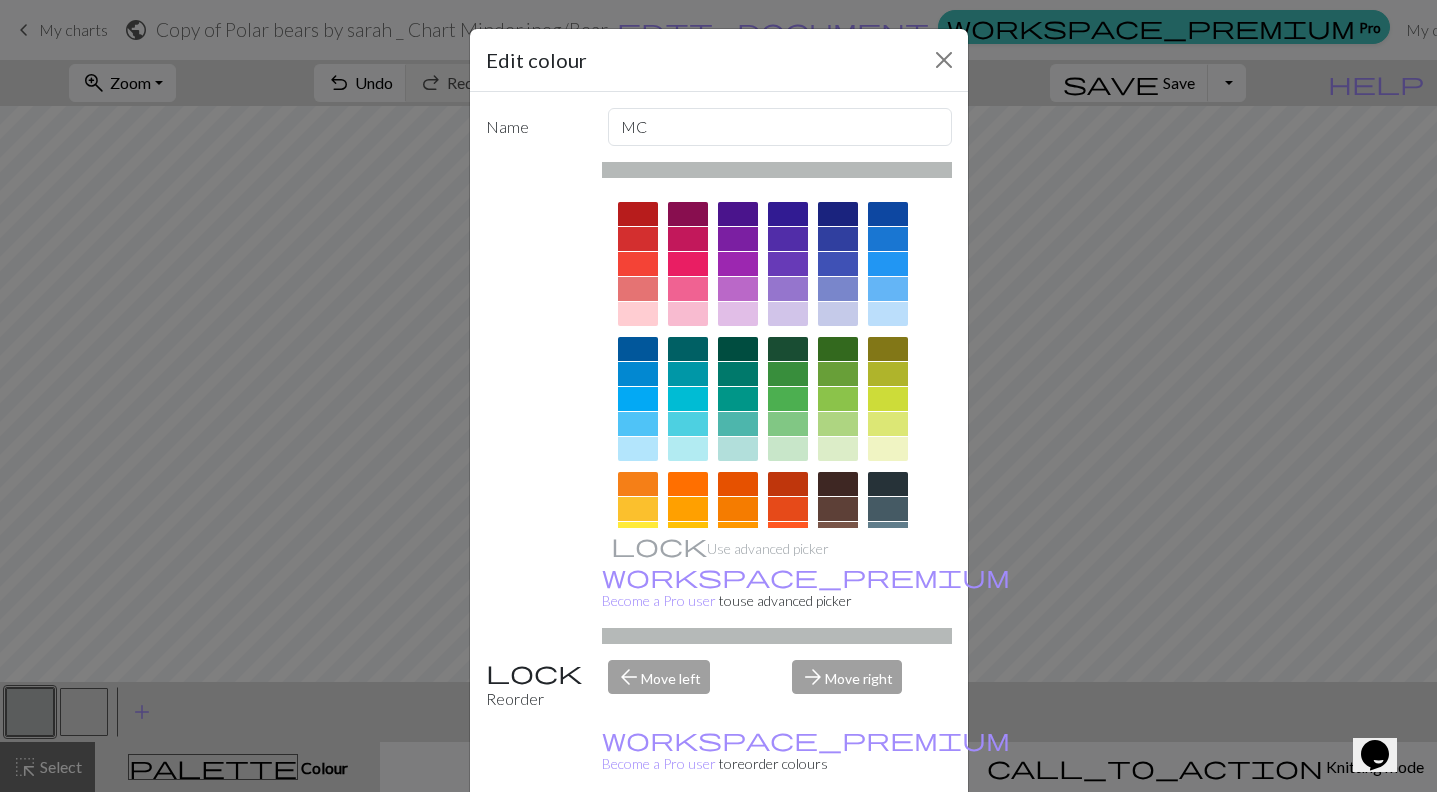 click at bounding box center [838, 484] 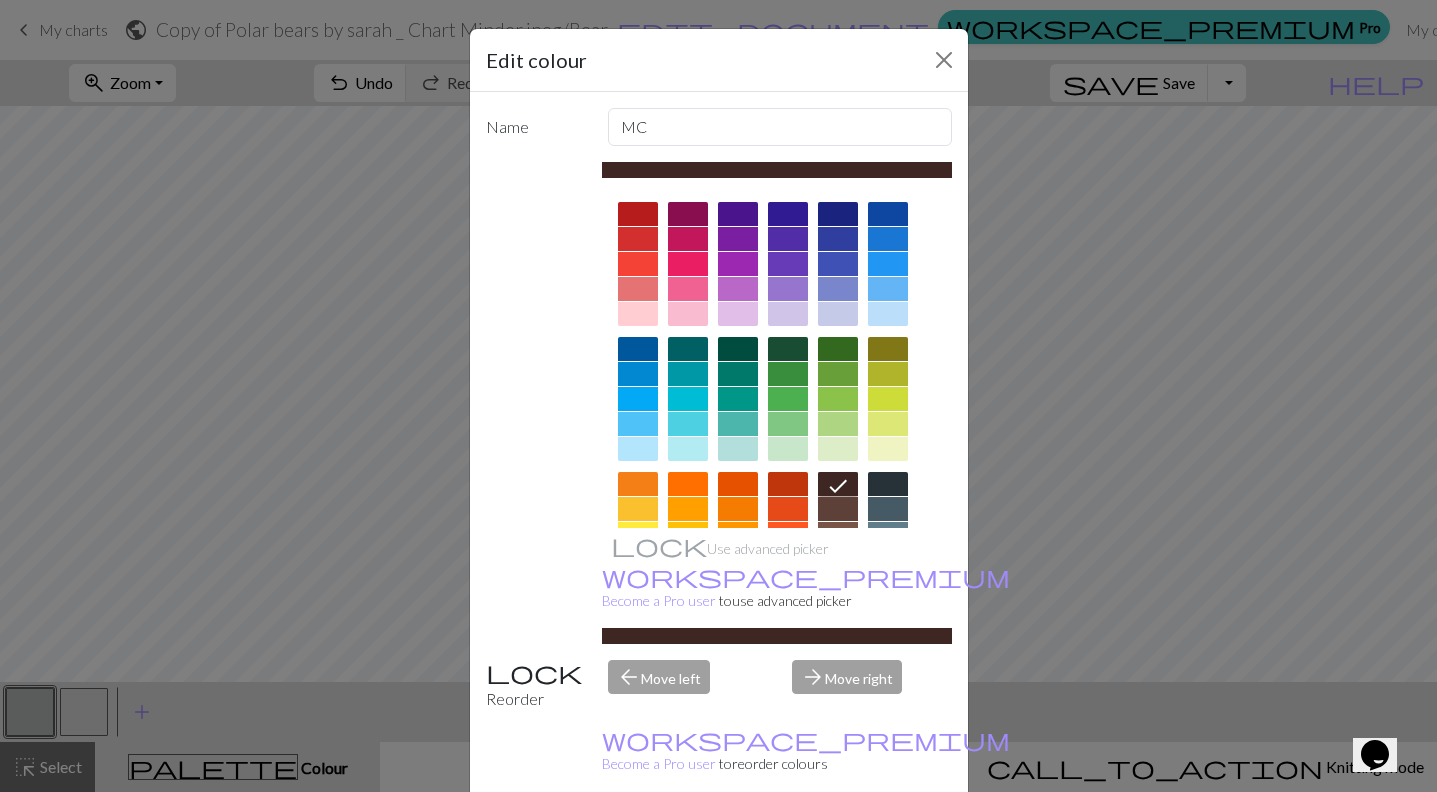 click on "Done" at bounding box center (839, 843) 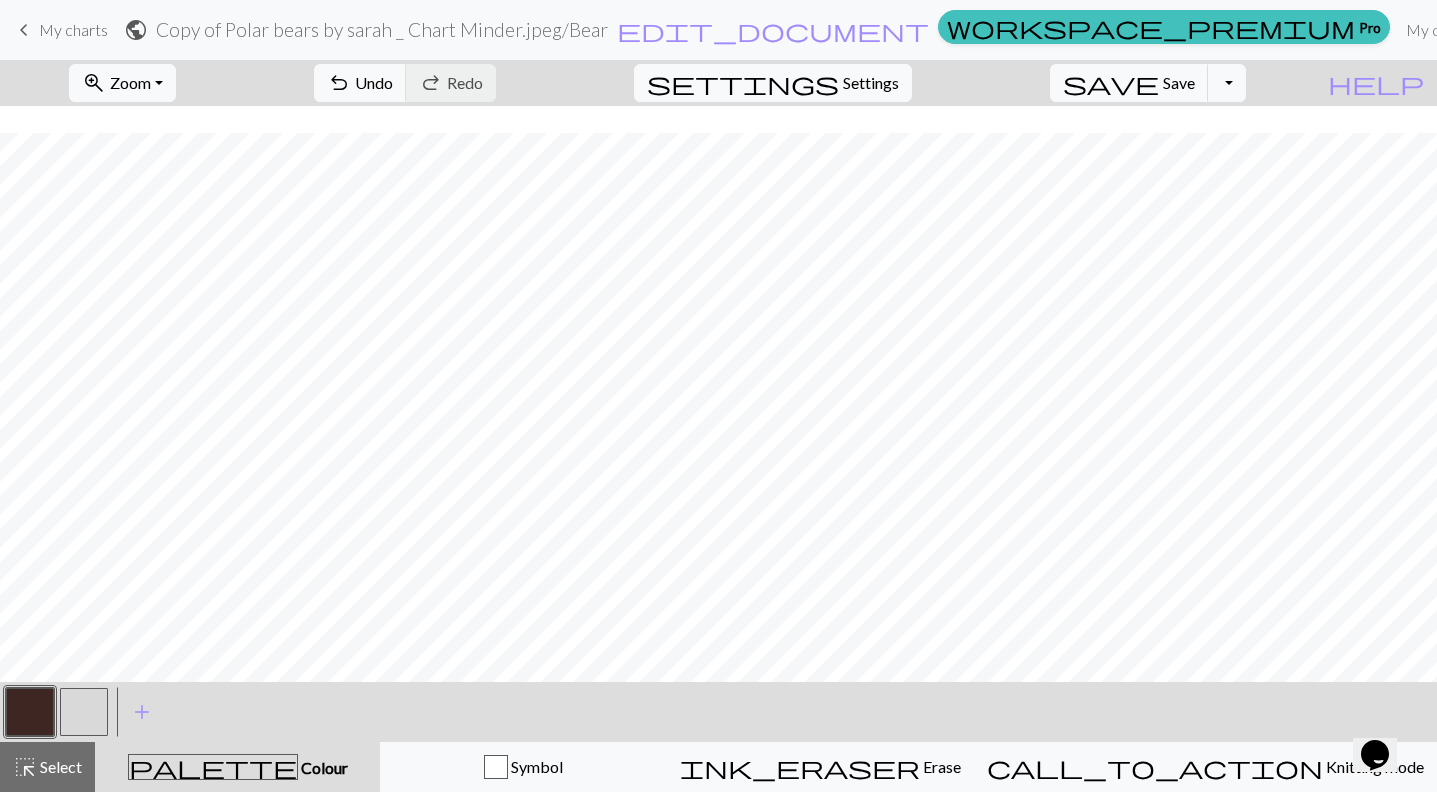 scroll, scrollTop: 514, scrollLeft: 0, axis: vertical 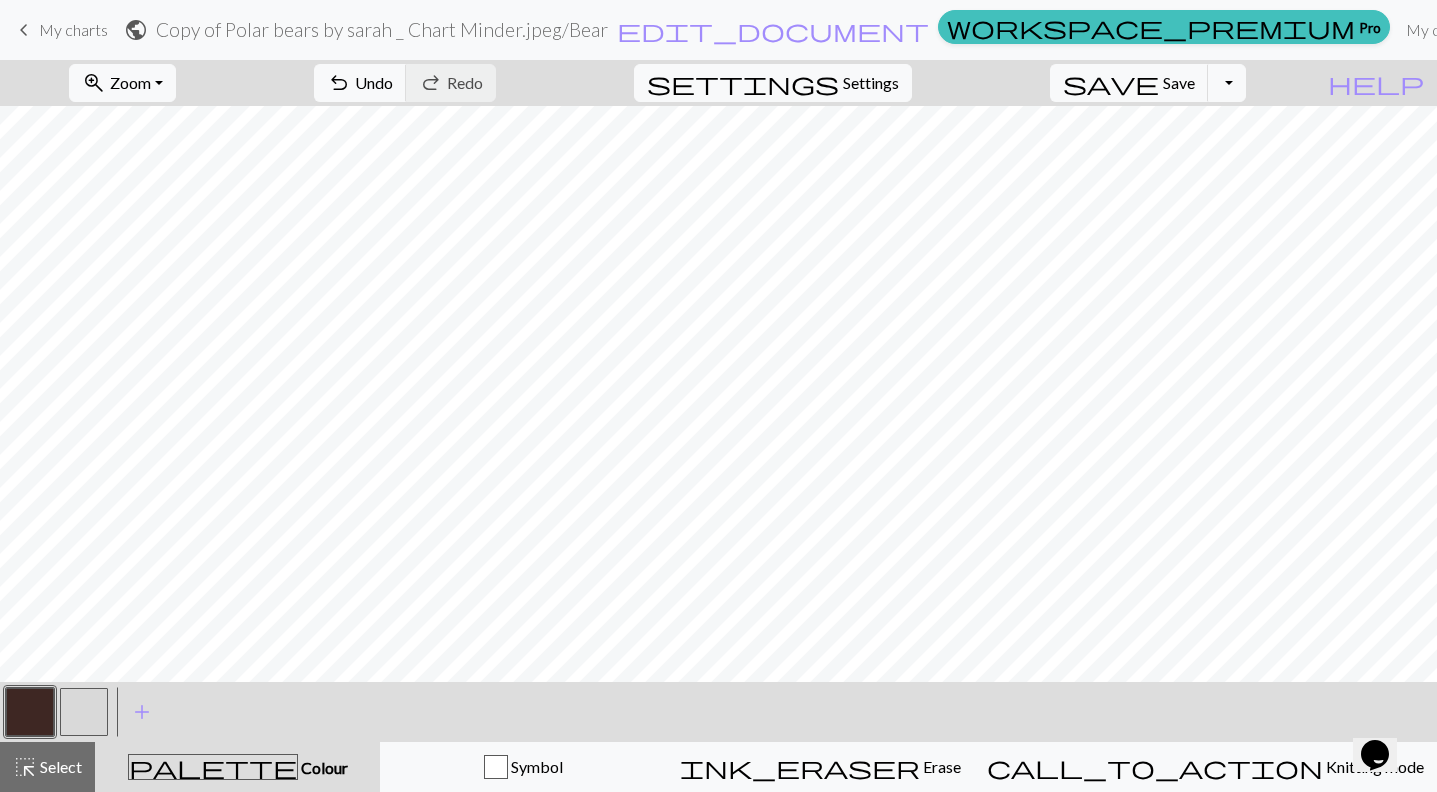 click at bounding box center [84, 712] 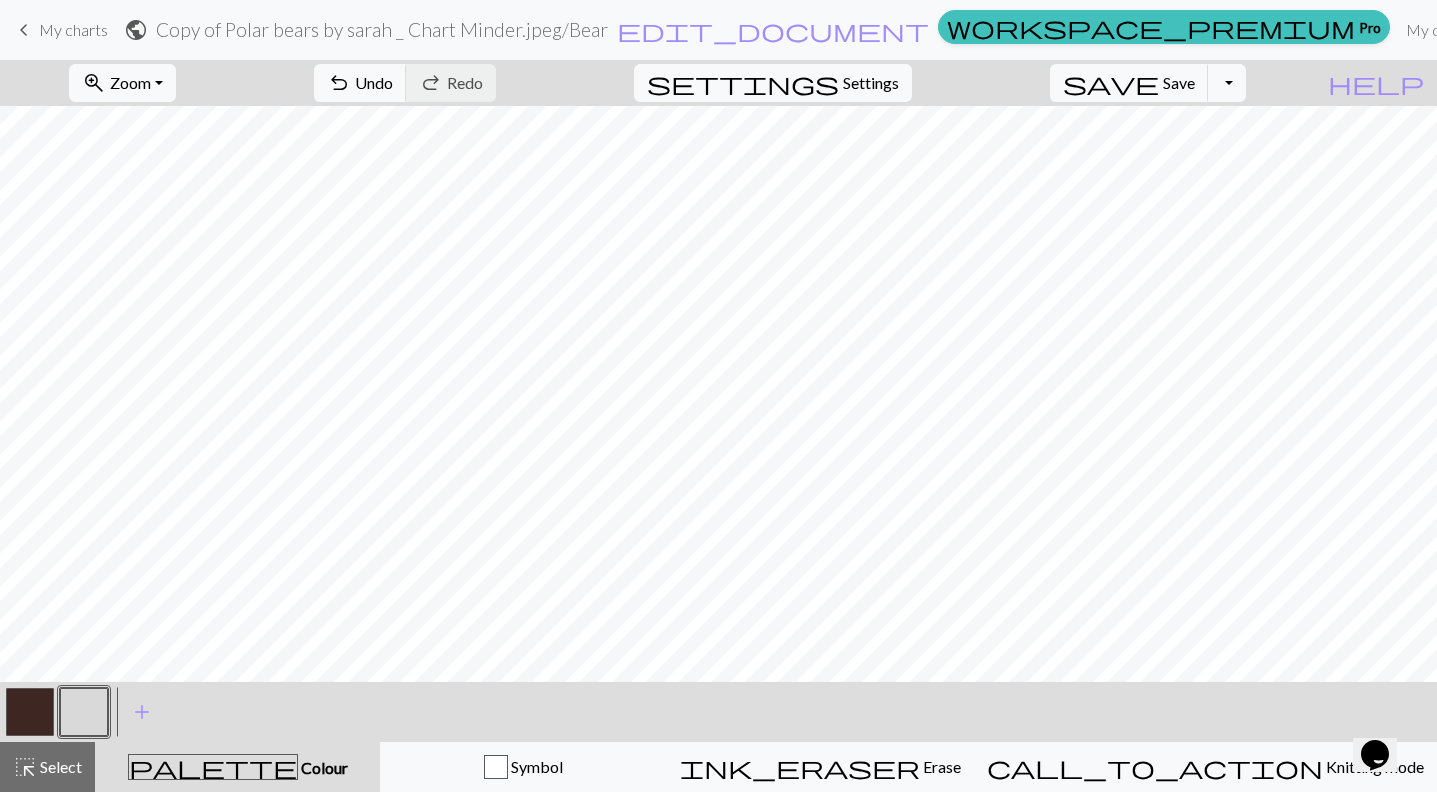 click at bounding box center (30, 712) 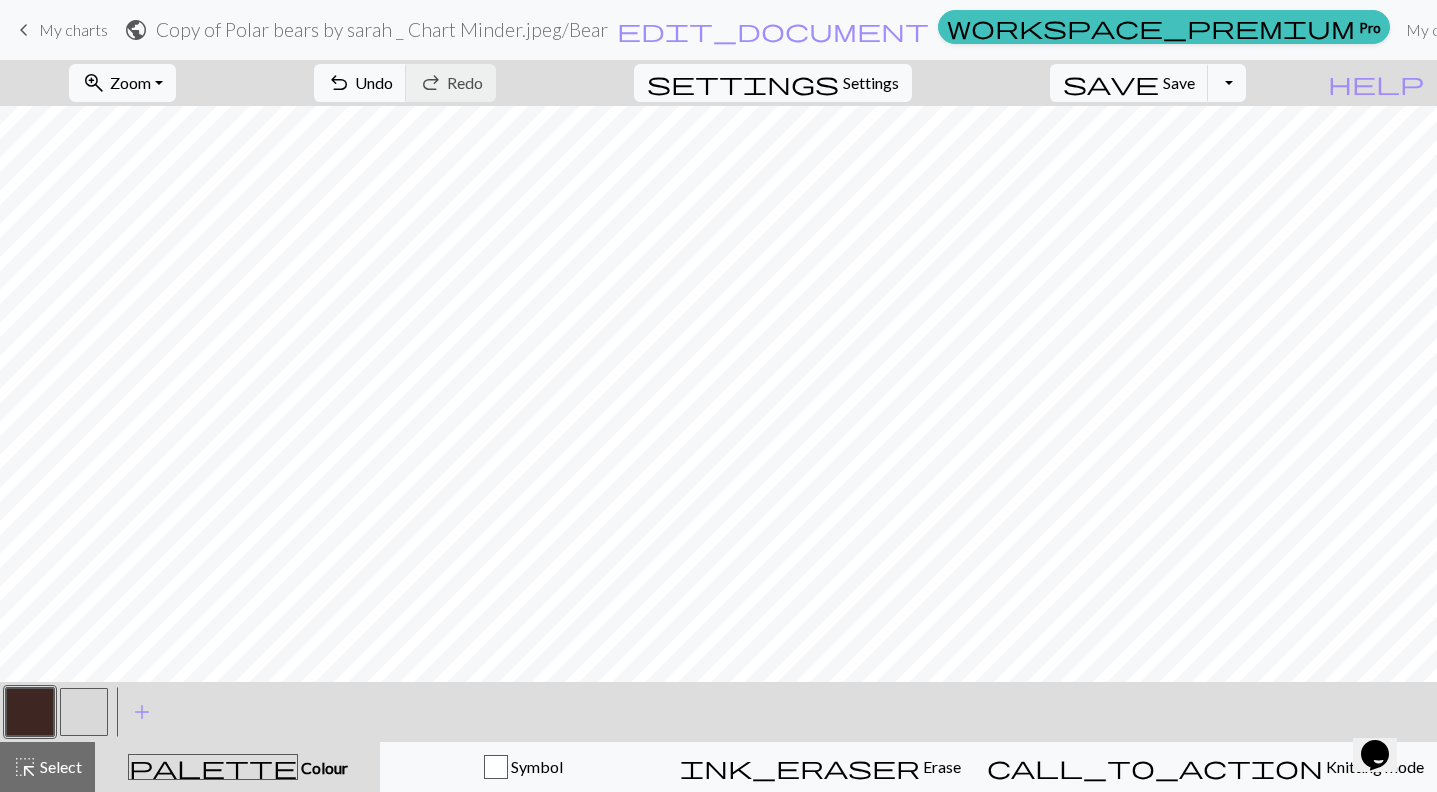 click at bounding box center [84, 712] 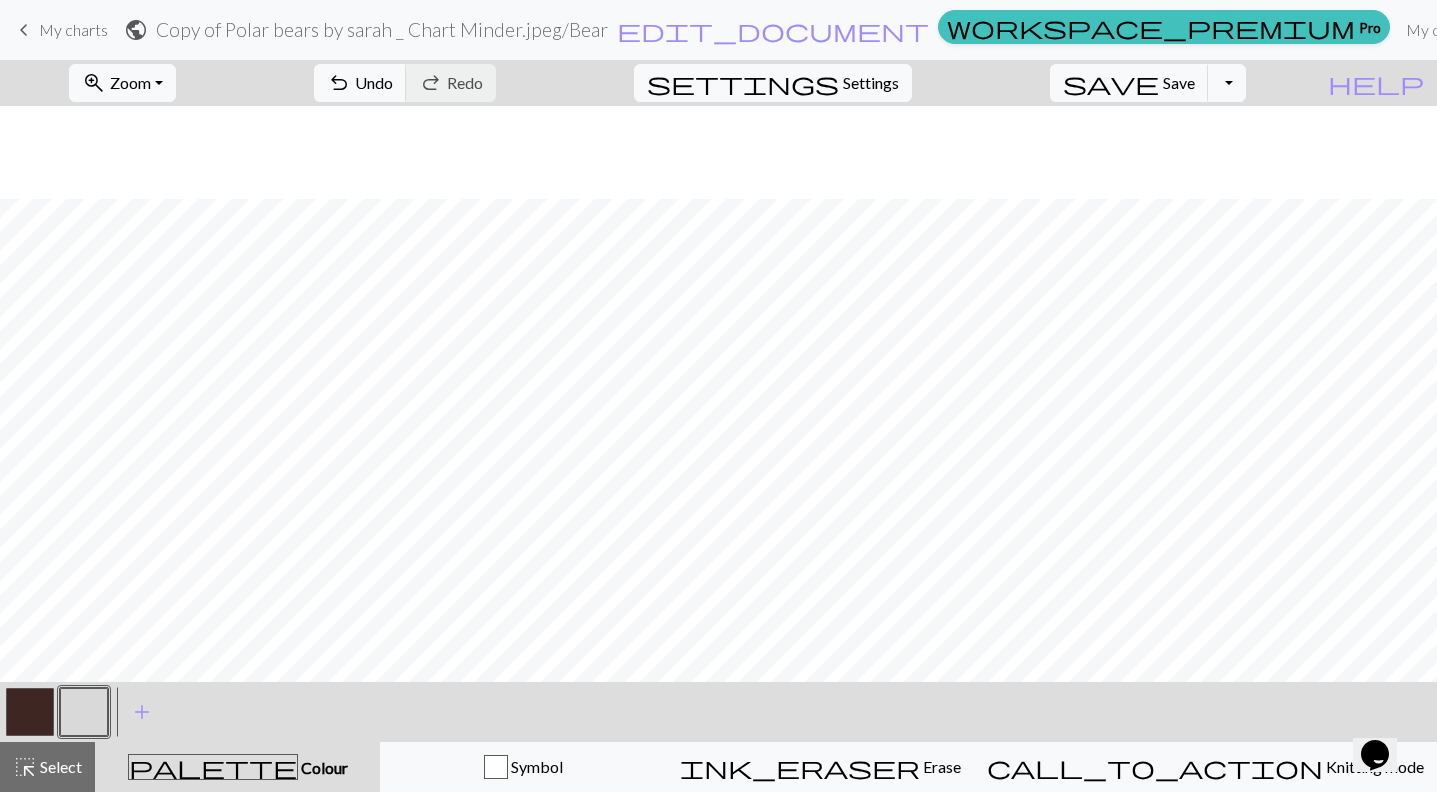 scroll, scrollTop: 416, scrollLeft: 0, axis: vertical 